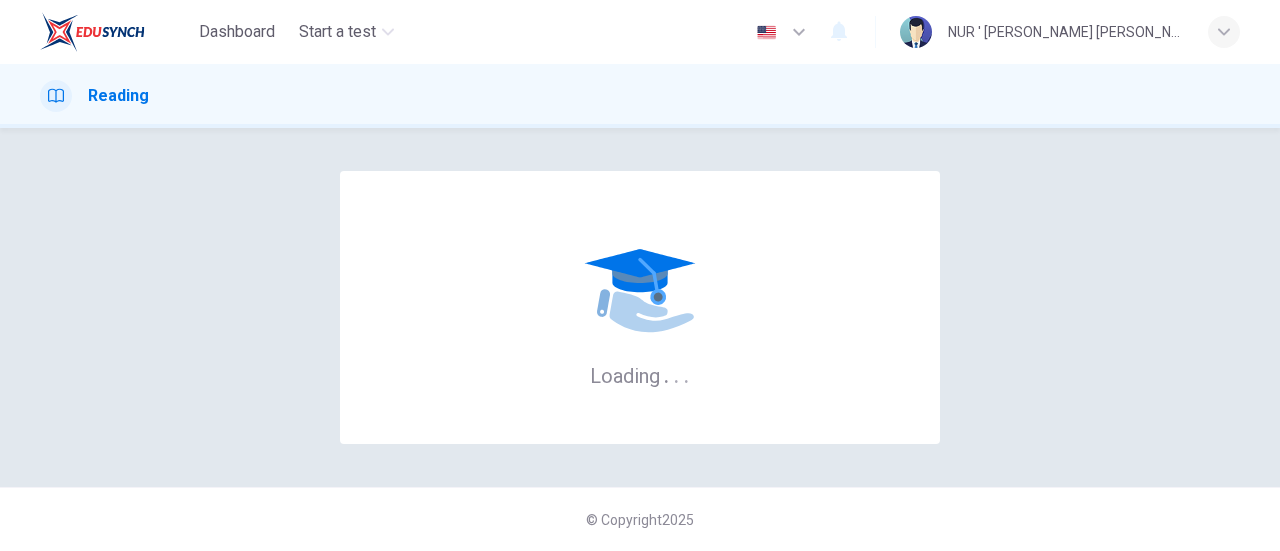 scroll, scrollTop: 0, scrollLeft: 0, axis: both 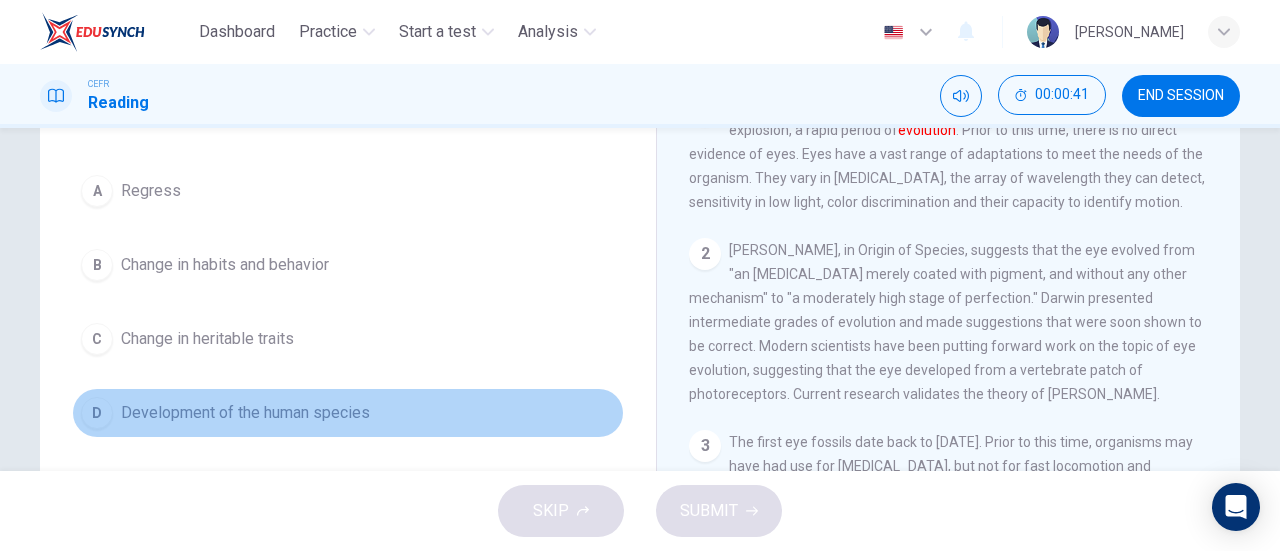 click on "D" at bounding box center (97, 413) 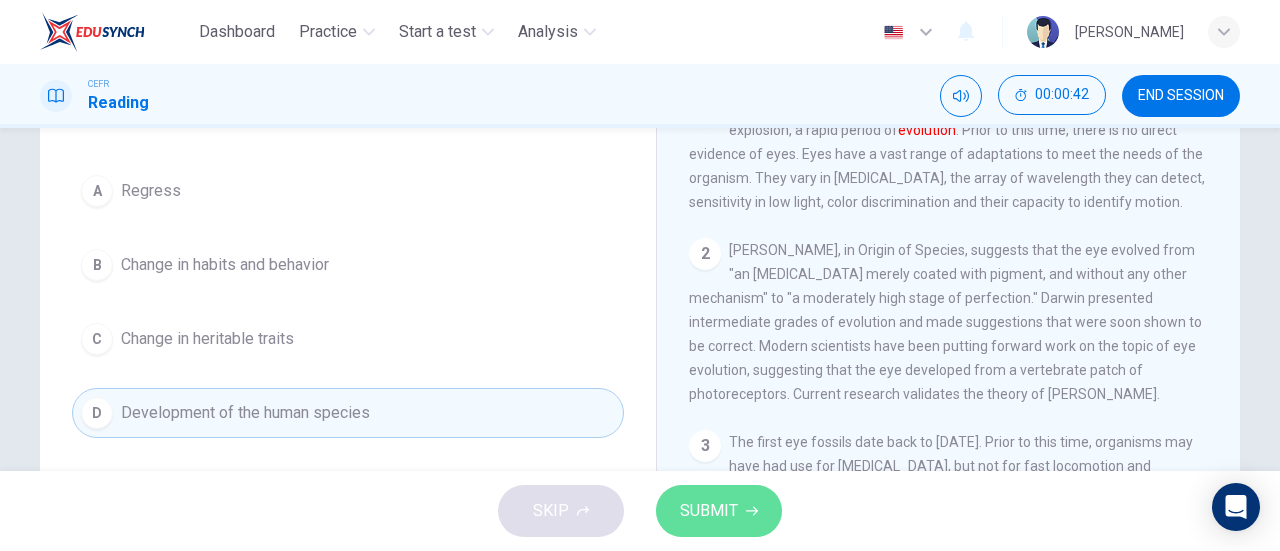 click on "SUBMIT" at bounding box center (709, 511) 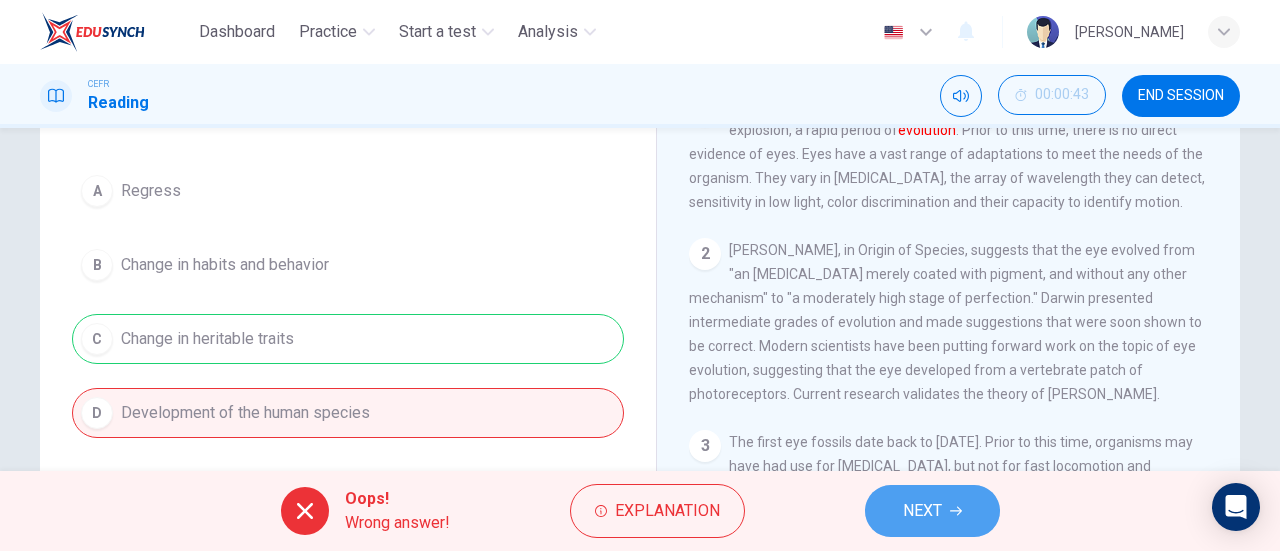click on "NEXT" at bounding box center [922, 511] 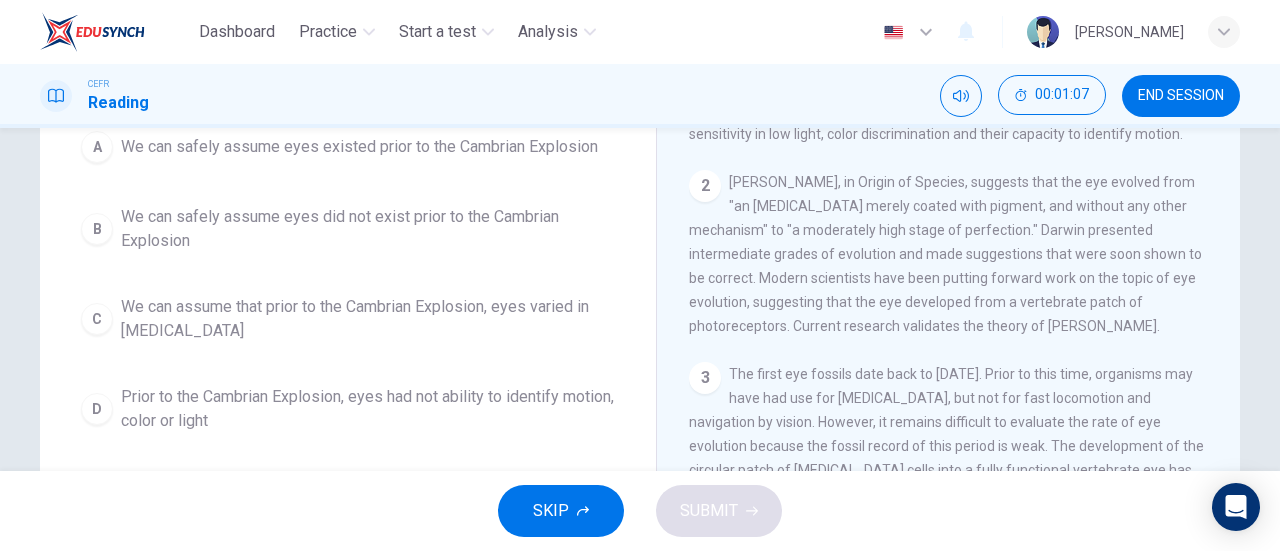 scroll, scrollTop: 261, scrollLeft: 0, axis: vertical 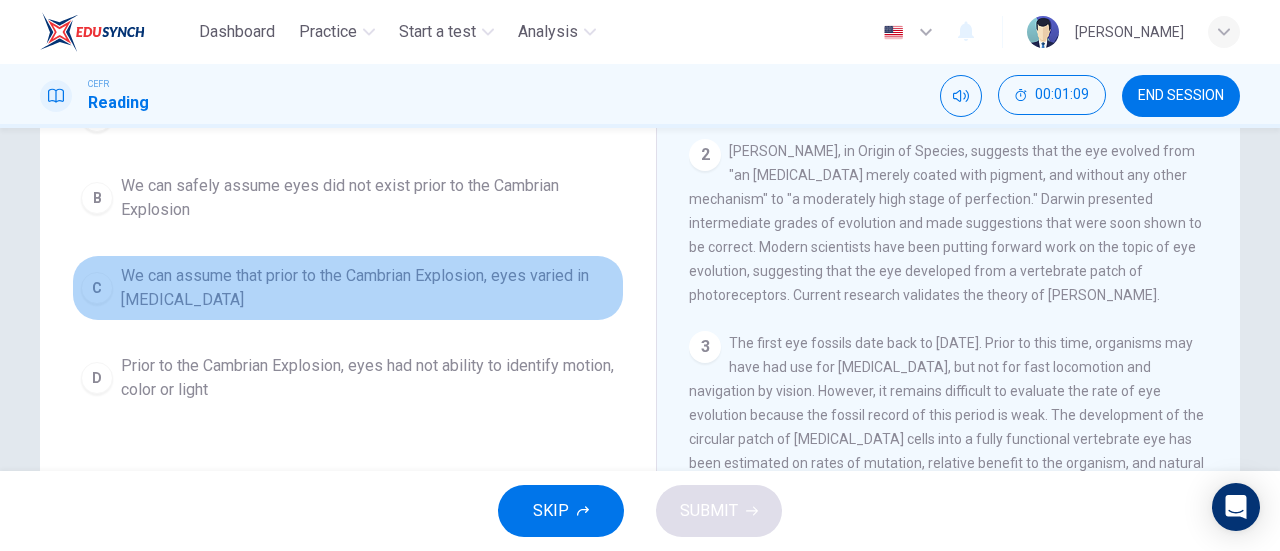 click on "C" at bounding box center [97, 288] 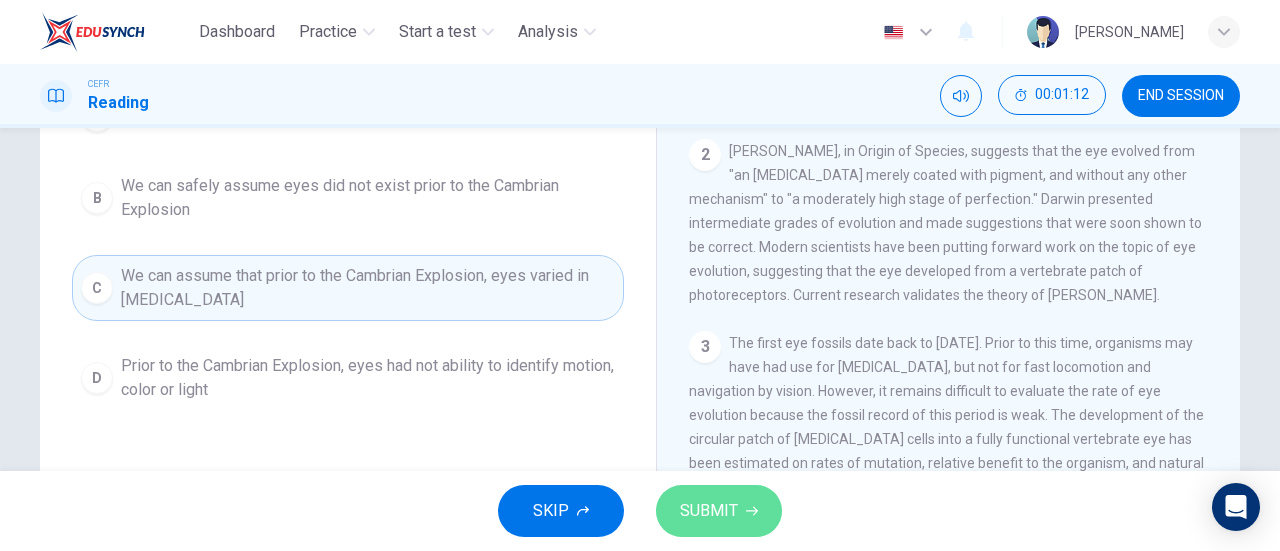 click 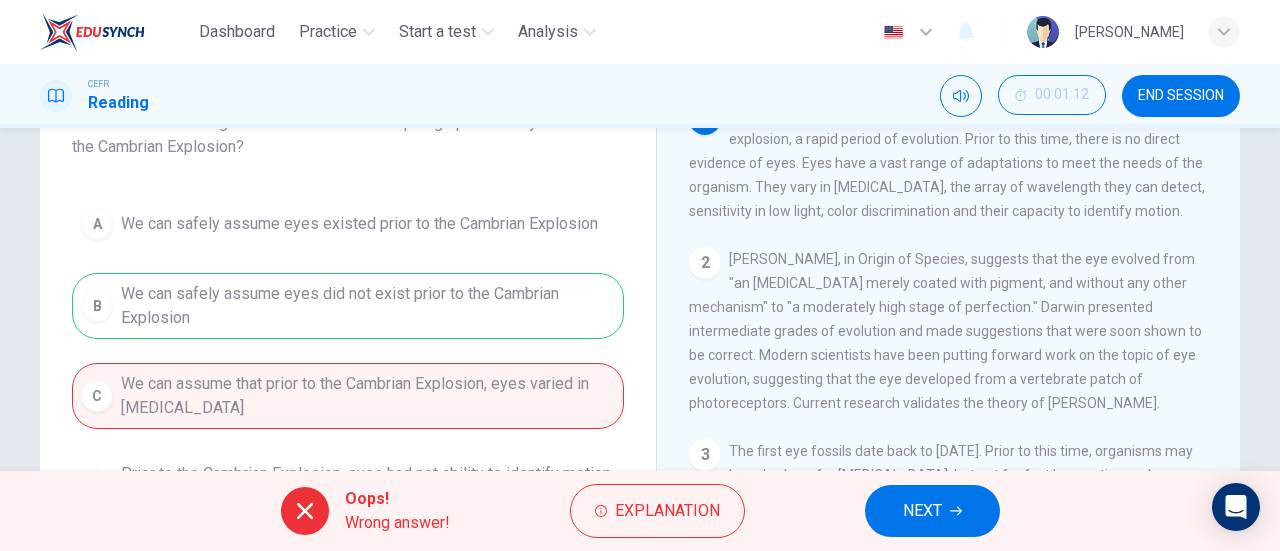 scroll, scrollTop: 157, scrollLeft: 0, axis: vertical 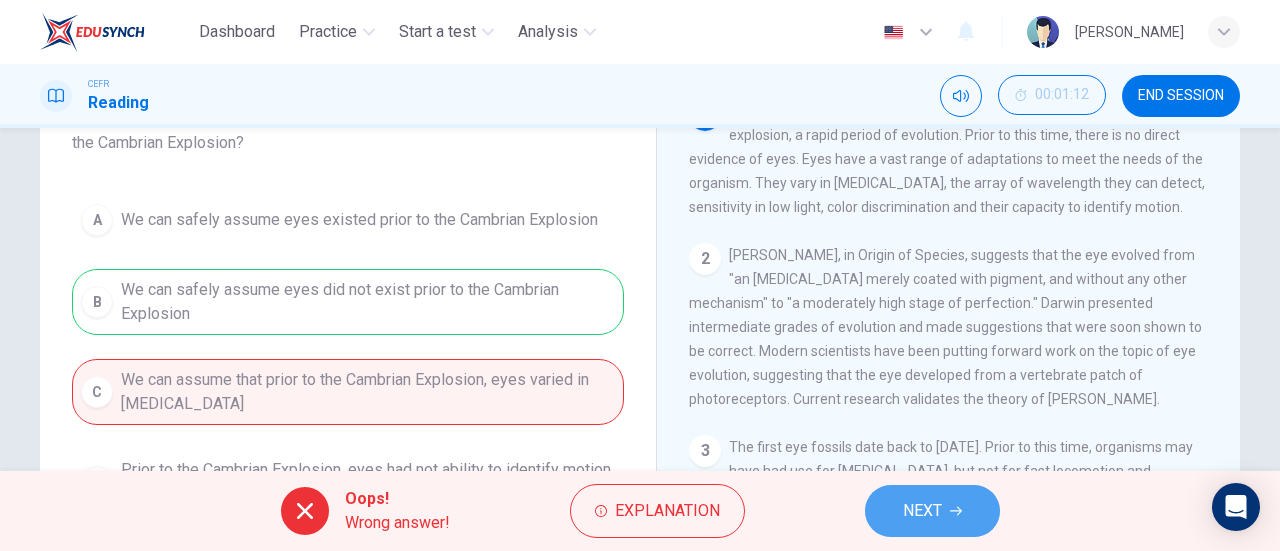 click on "NEXT" at bounding box center [932, 511] 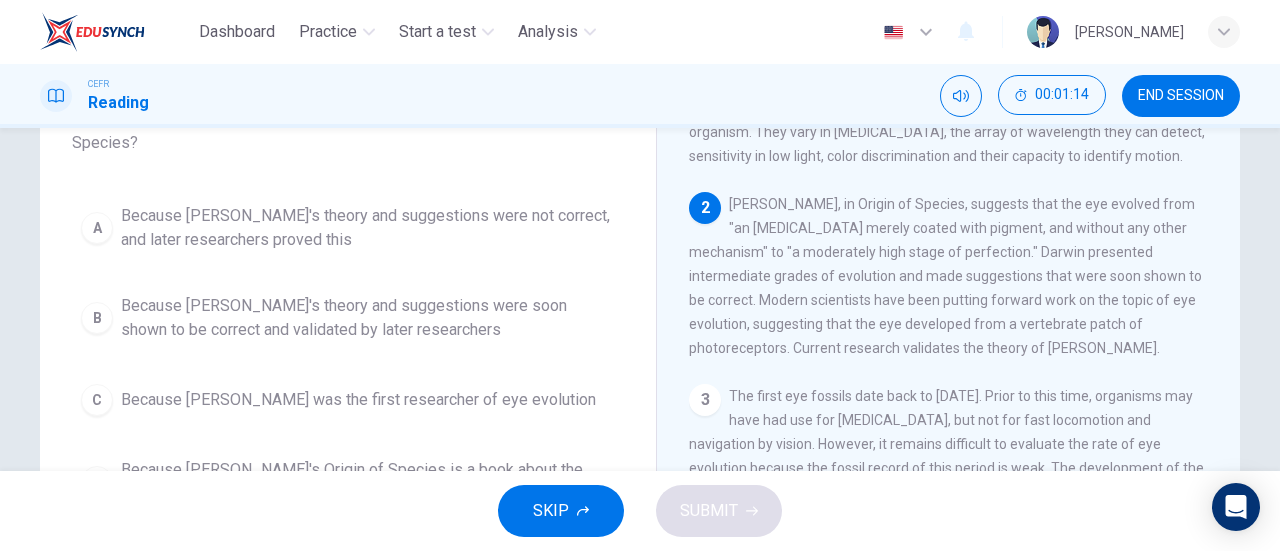 scroll, scrollTop: 52, scrollLeft: 0, axis: vertical 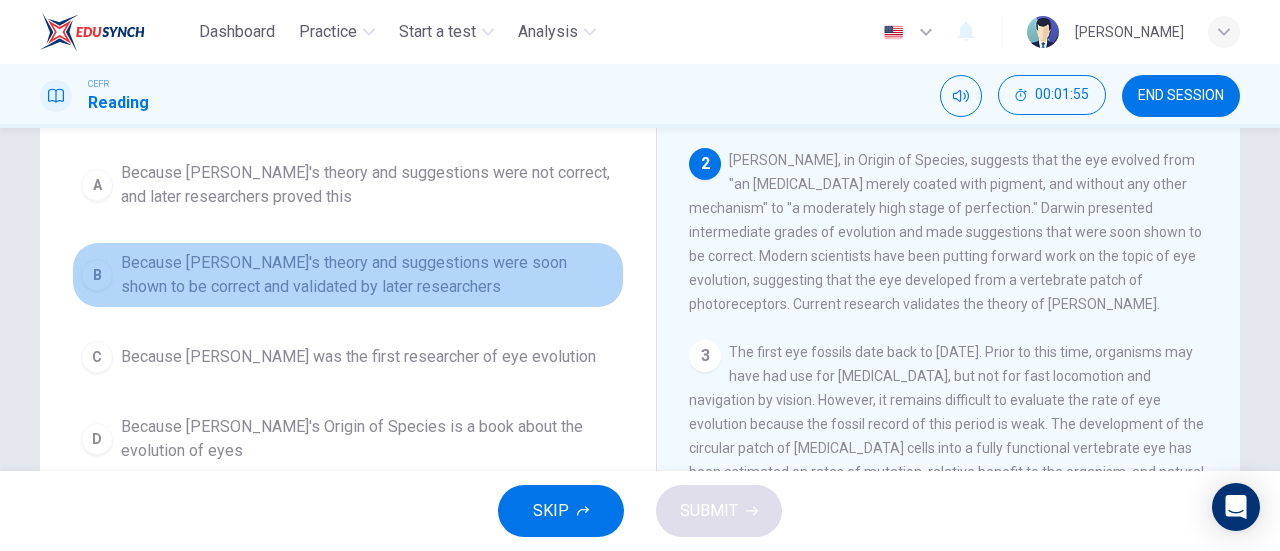 click on "B Because Darwin's theory and suggestions were soon shown to be correct and validated by later researchers" at bounding box center (348, 275) 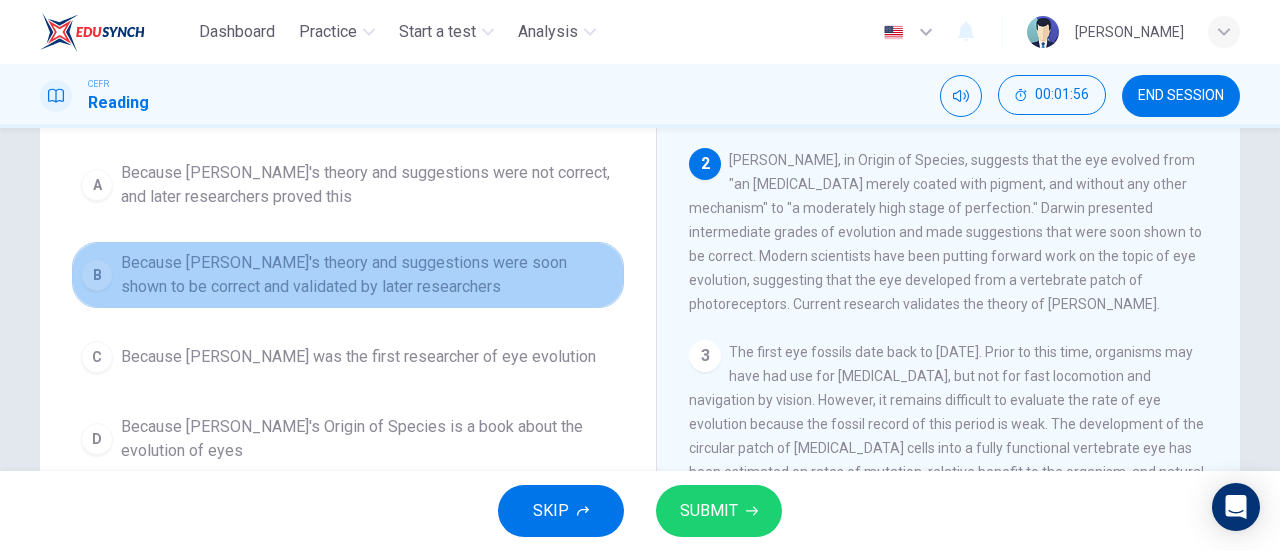 click on "B" at bounding box center (97, 275) 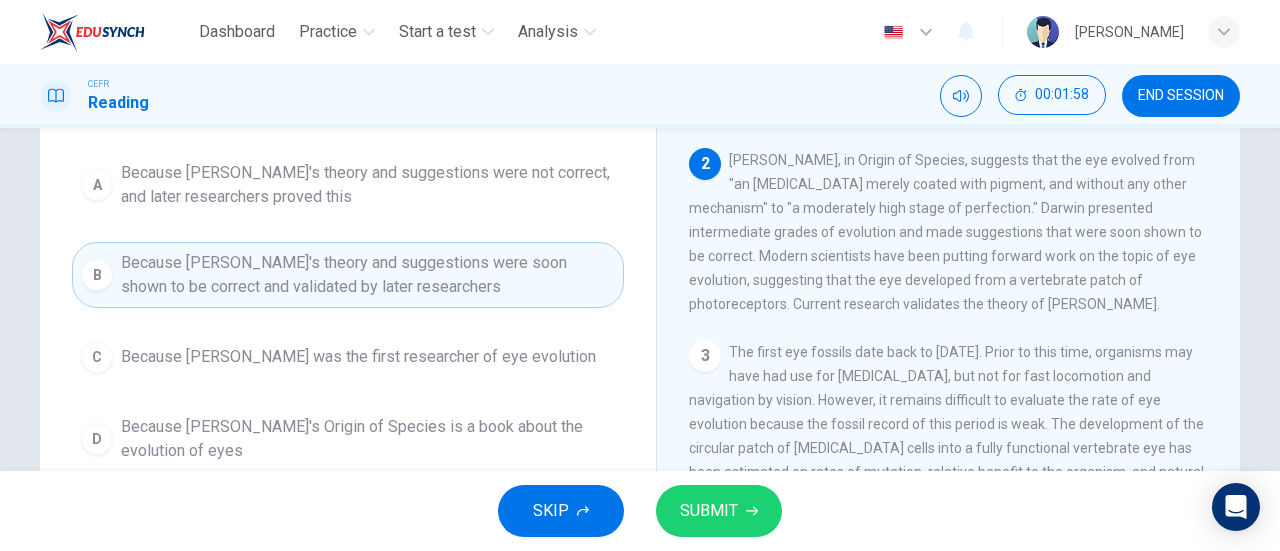 click on "SUBMIT" at bounding box center (709, 511) 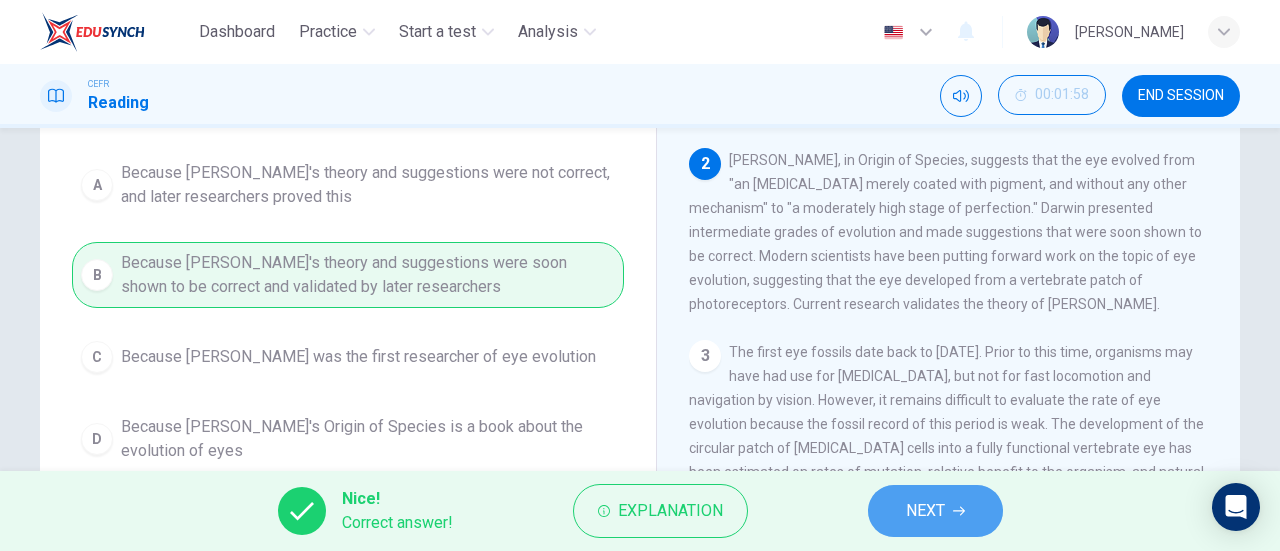 click on "NEXT" at bounding box center (935, 511) 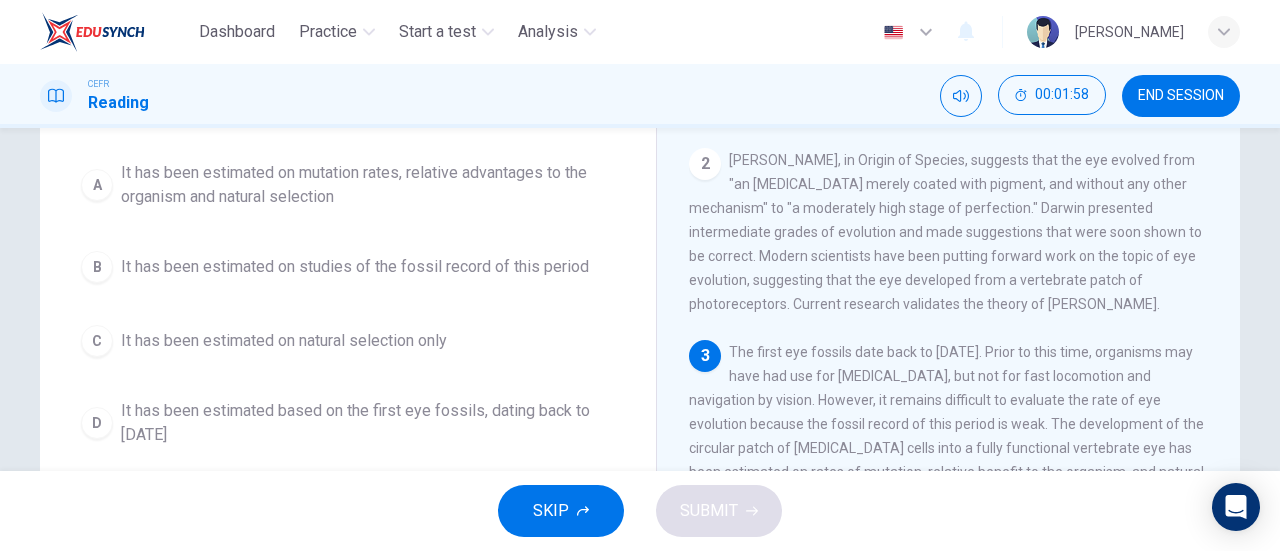 scroll, scrollTop: 281, scrollLeft: 0, axis: vertical 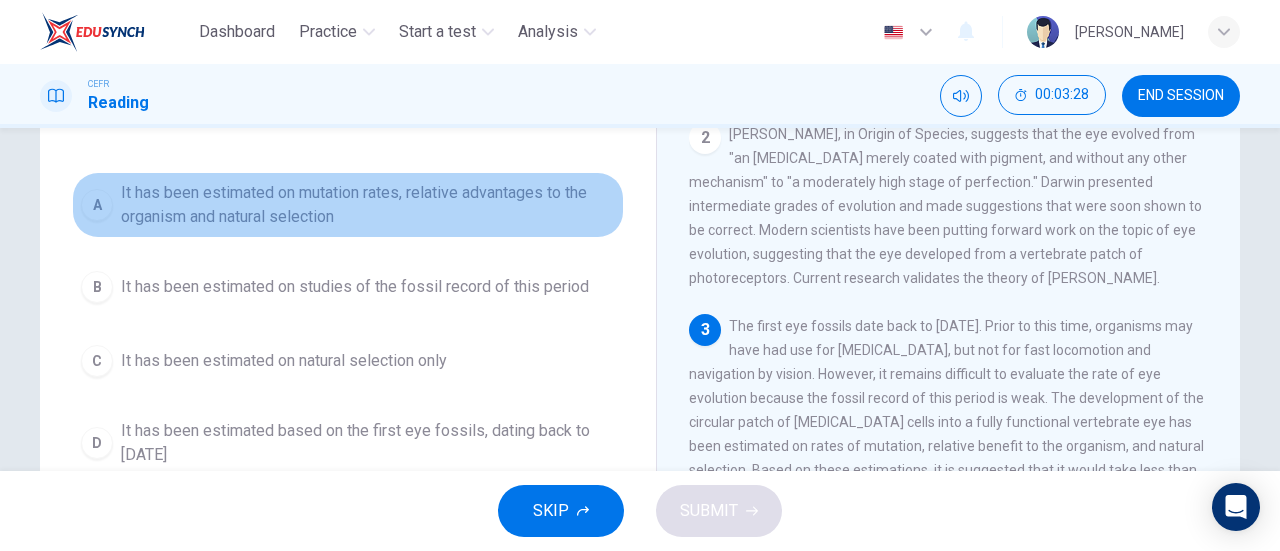 click on "It has been estimated on mutation rates, relative advantages to the organism and natural selection" at bounding box center (368, 205) 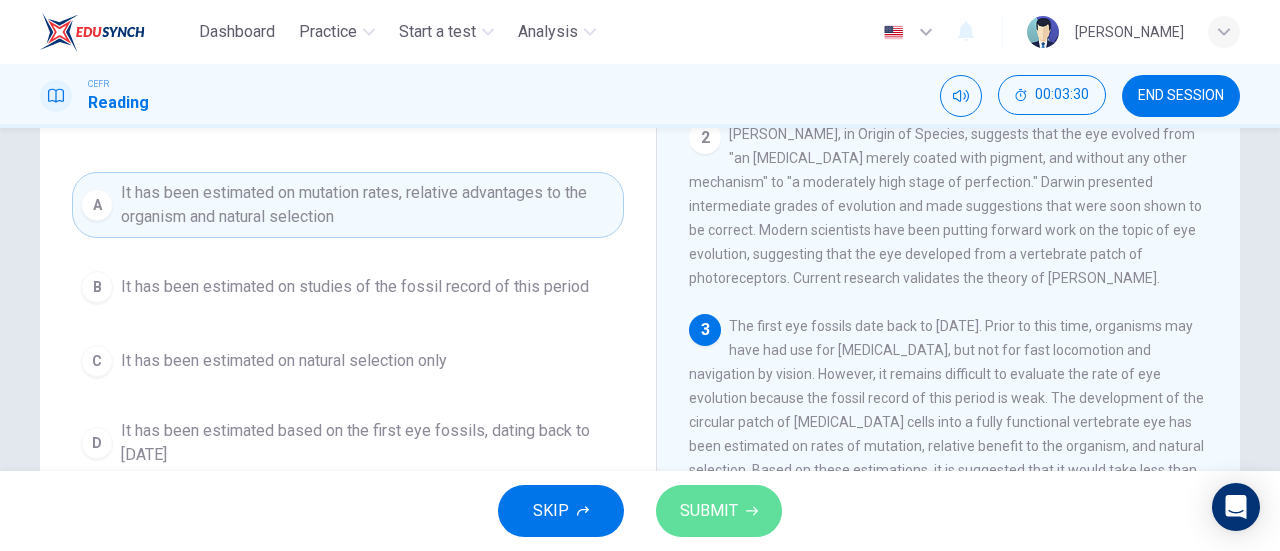 click on "SUBMIT" at bounding box center (709, 511) 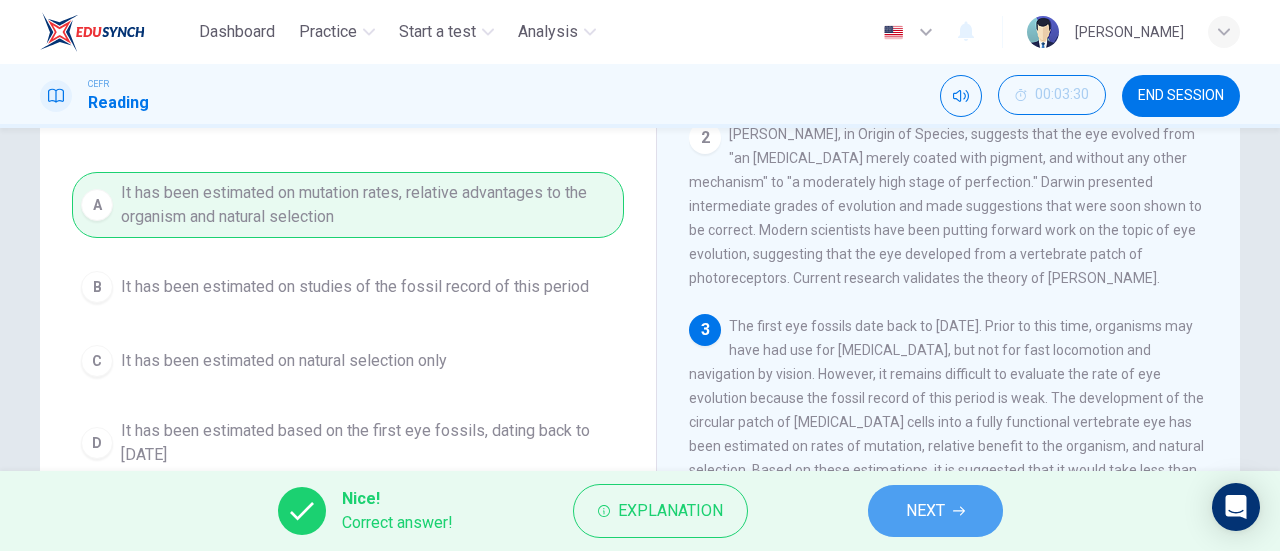 click on "NEXT" at bounding box center (935, 511) 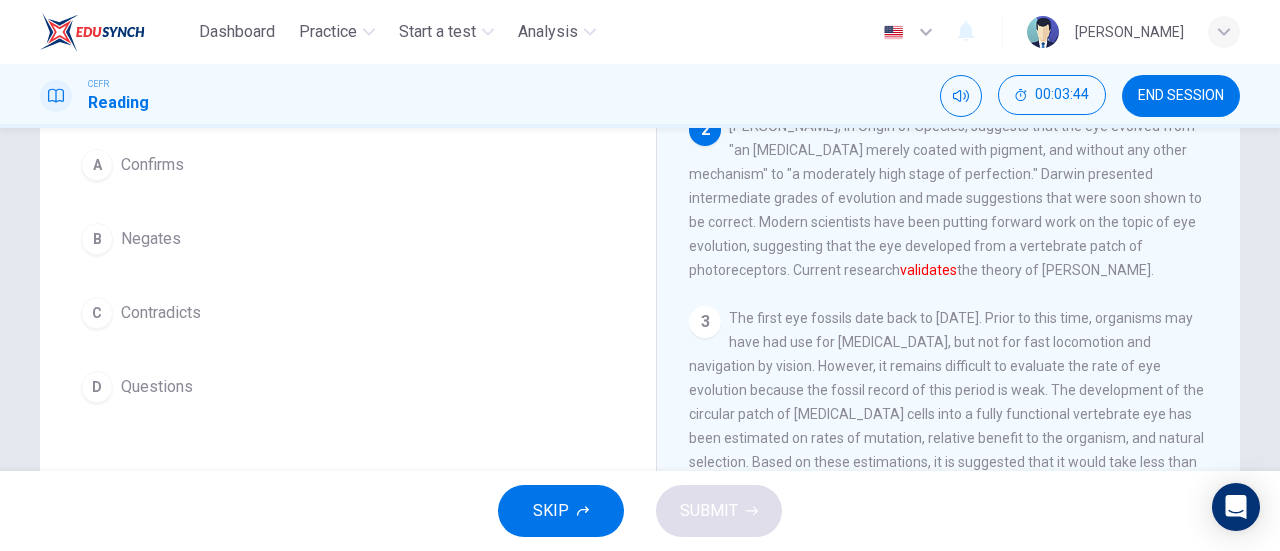 scroll, scrollTop: 193, scrollLeft: 0, axis: vertical 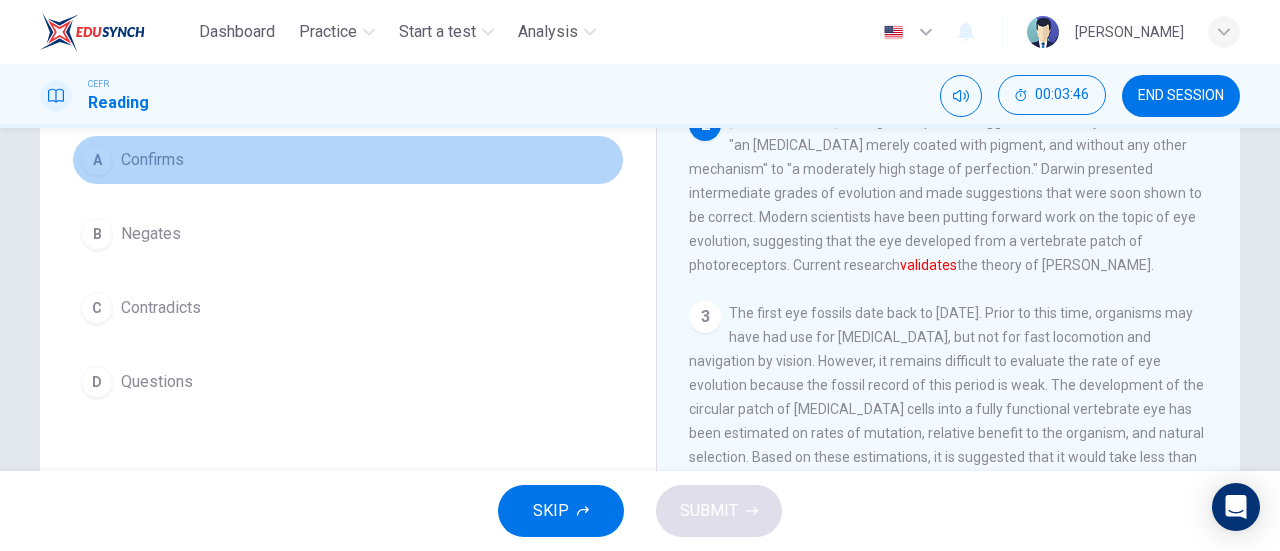 click on "A" at bounding box center (97, 160) 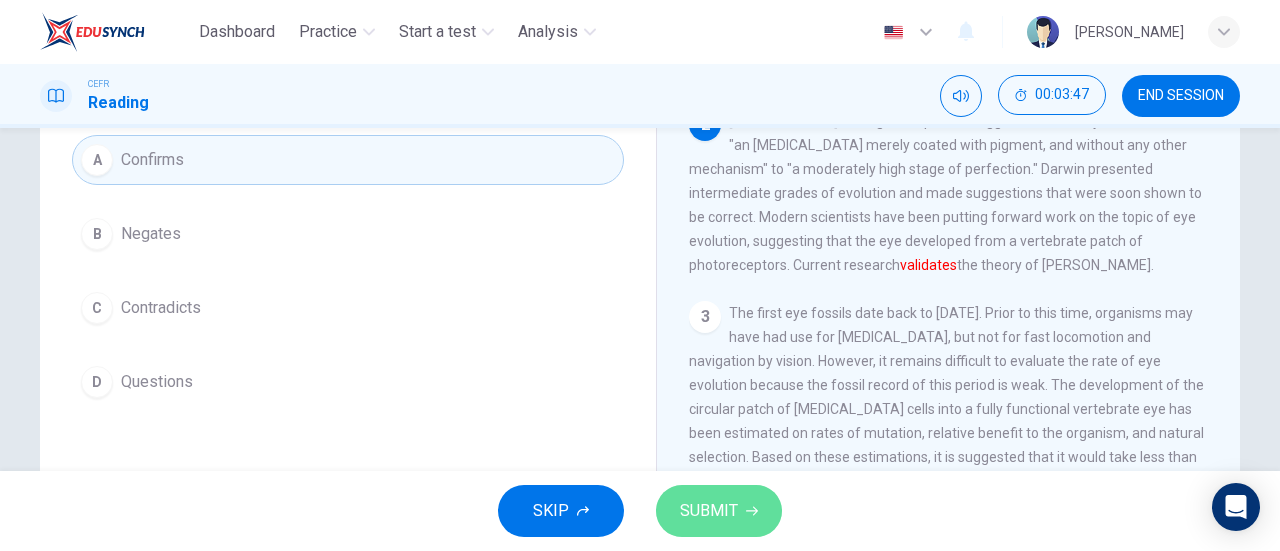 click on "SUBMIT" at bounding box center [719, 511] 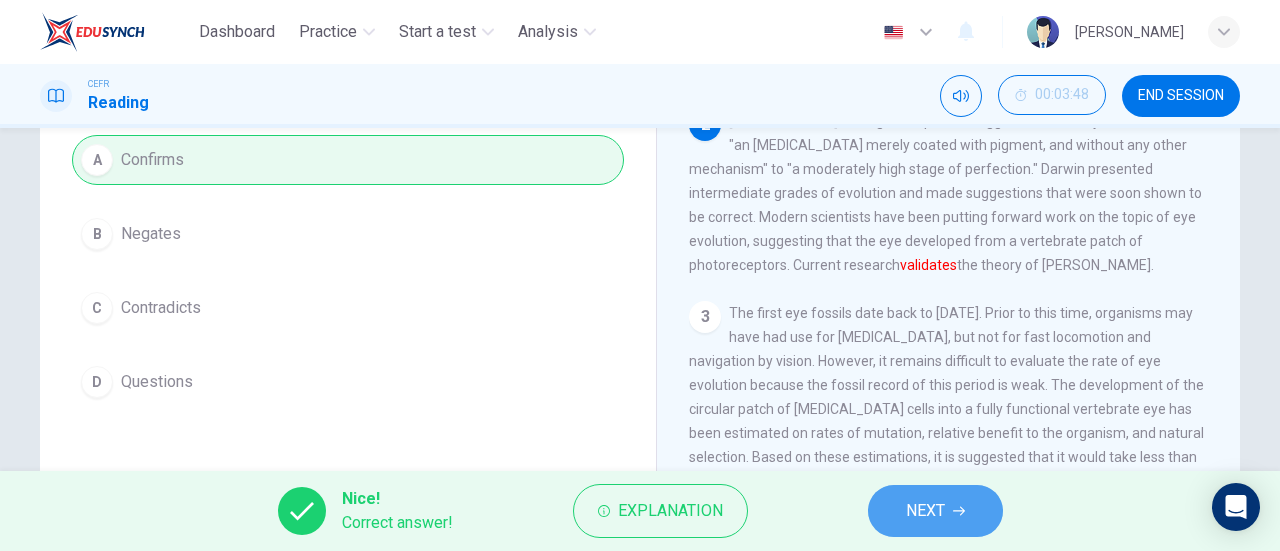 click on "NEXT" at bounding box center (925, 511) 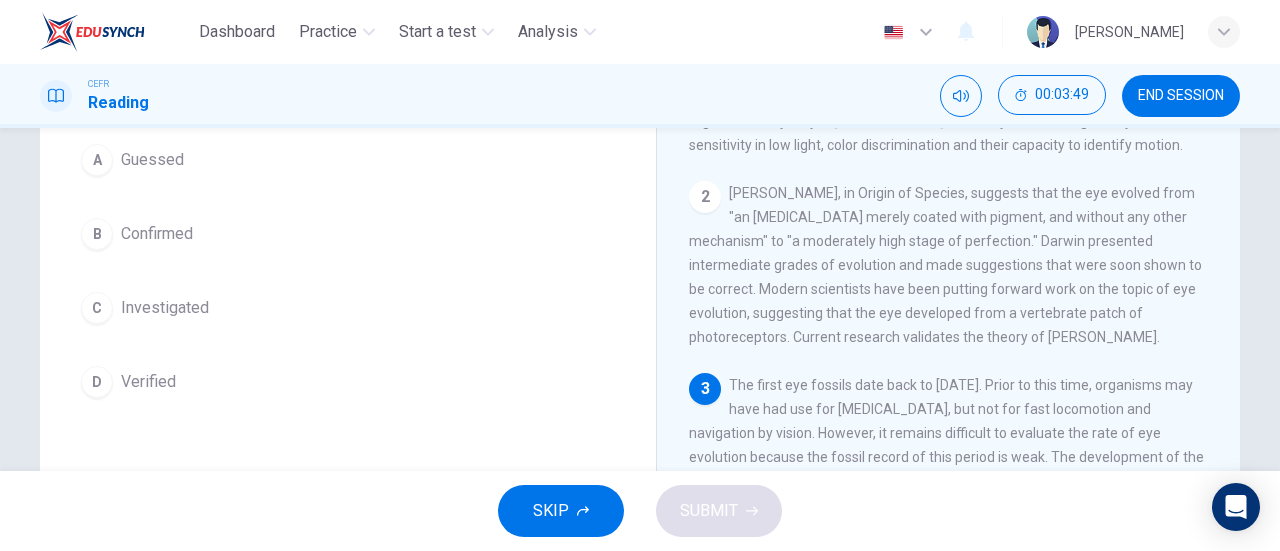 scroll, scrollTop: 24, scrollLeft: 0, axis: vertical 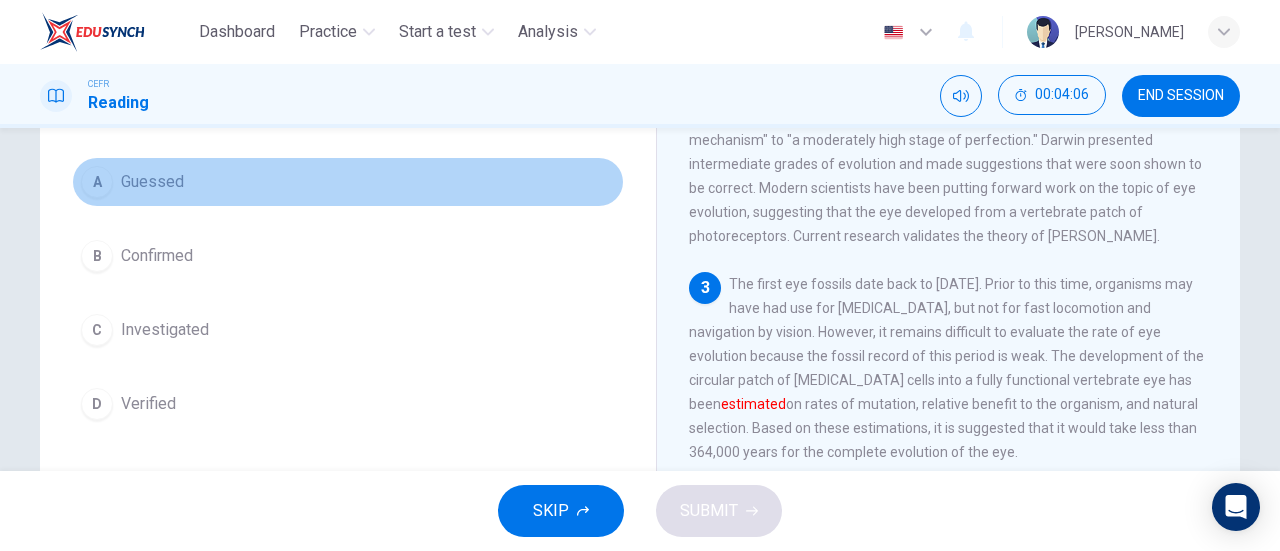 click on "Guessed" at bounding box center (152, 182) 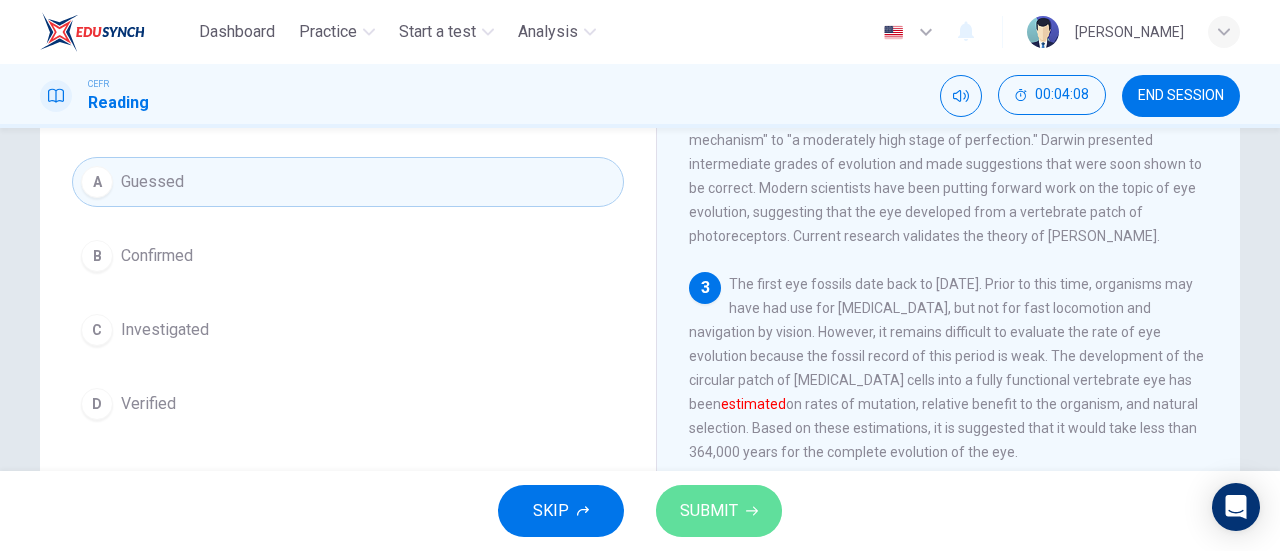 click on "SUBMIT" at bounding box center (709, 511) 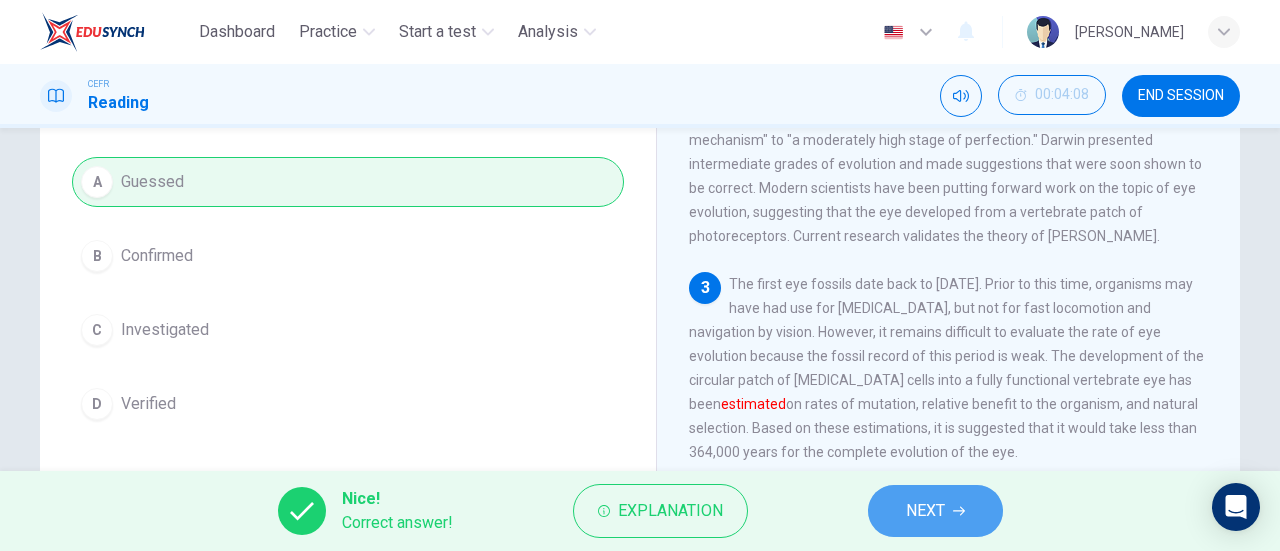 click on "NEXT" at bounding box center (925, 511) 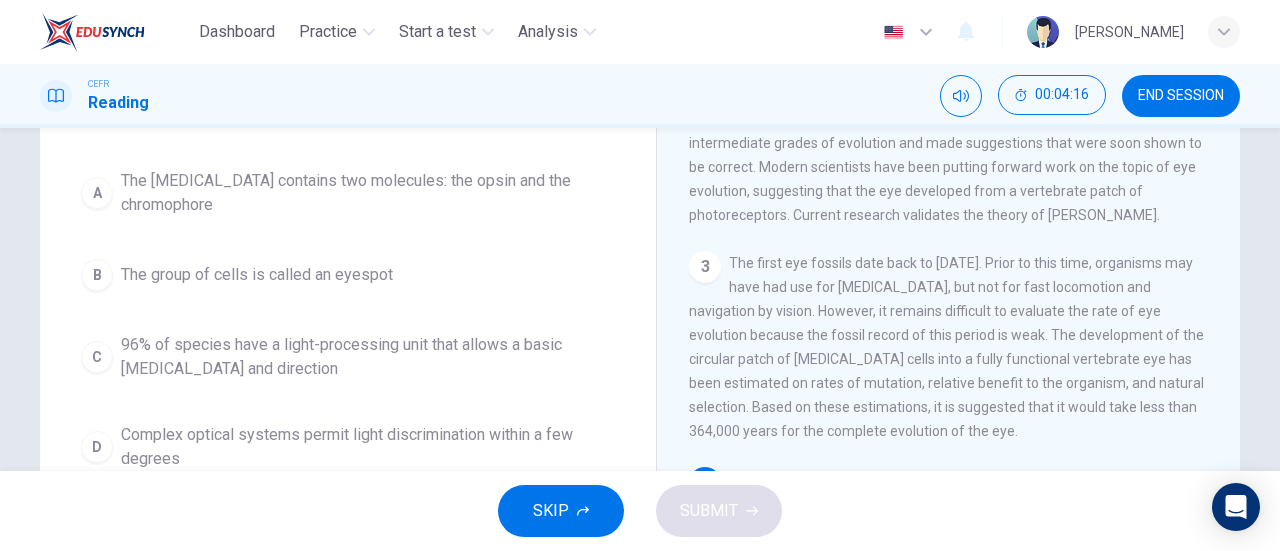 scroll, scrollTop: 432, scrollLeft: 0, axis: vertical 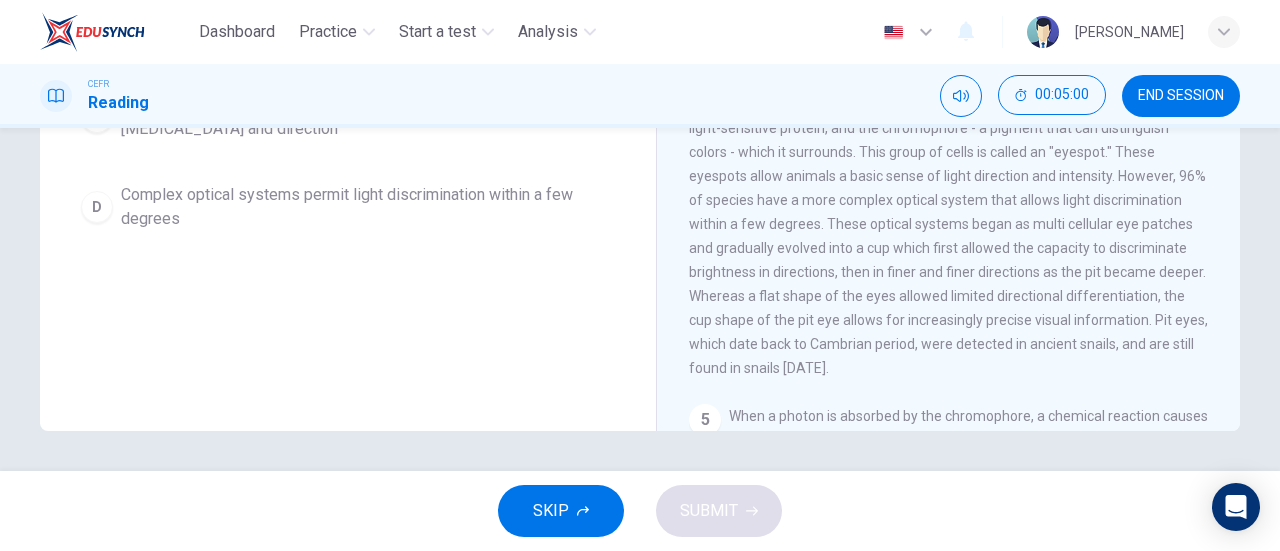 click on "The fundamental light-processing unit of the eye is the photoreceptor cell, a specialized cell with two types of molecules in its membrane: the opsin, a light-sensitive protein, and the chromophore - a pigment that can distinguish colors - which it surrounds. This group of cells is called an "eyespot." These eyespots allow animals a basic sense of light direction and intensity. However, 96% of species have a more complex optical system that allows light discrimination within a few degrees. These optical systems began as multi cellular eye patches and gradually evolved into a cup which first allowed the capacity to discriminate brightness in directions, then in finer and finer directions as the pit became deeper. Whereas a flat shape of the eyes allowed limited directional differentiation, the cup shape of the pit eye allows for increasingly precise visual information. Pit eyes, which date back to Cambrian period, were detected in ancient snails, and are still found in snails today." at bounding box center [948, 224] 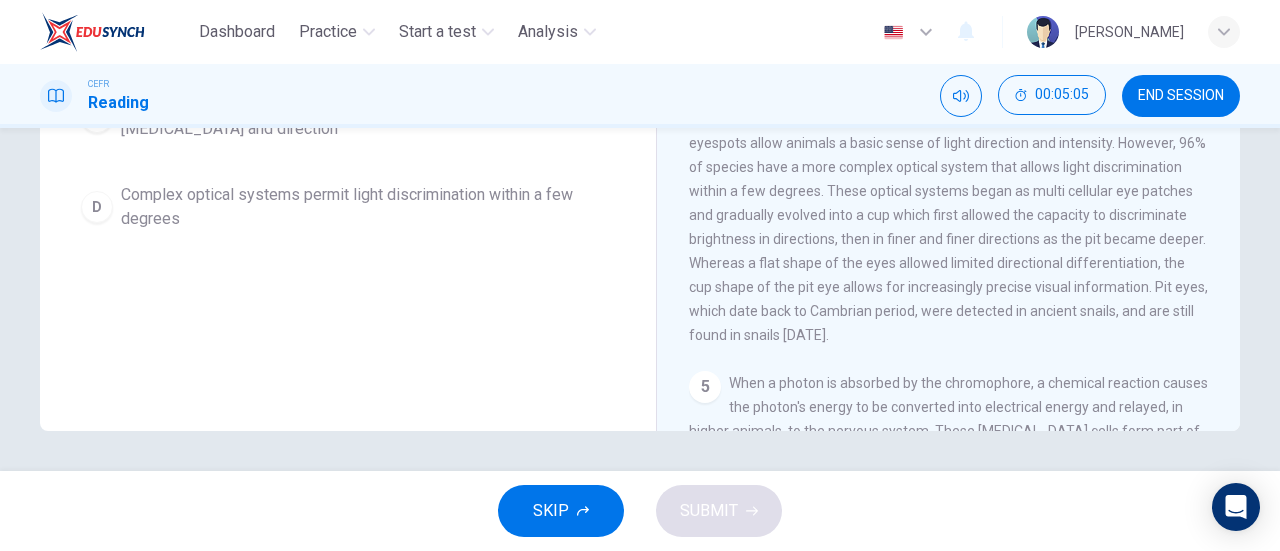 scroll, scrollTop: 342, scrollLeft: 0, axis: vertical 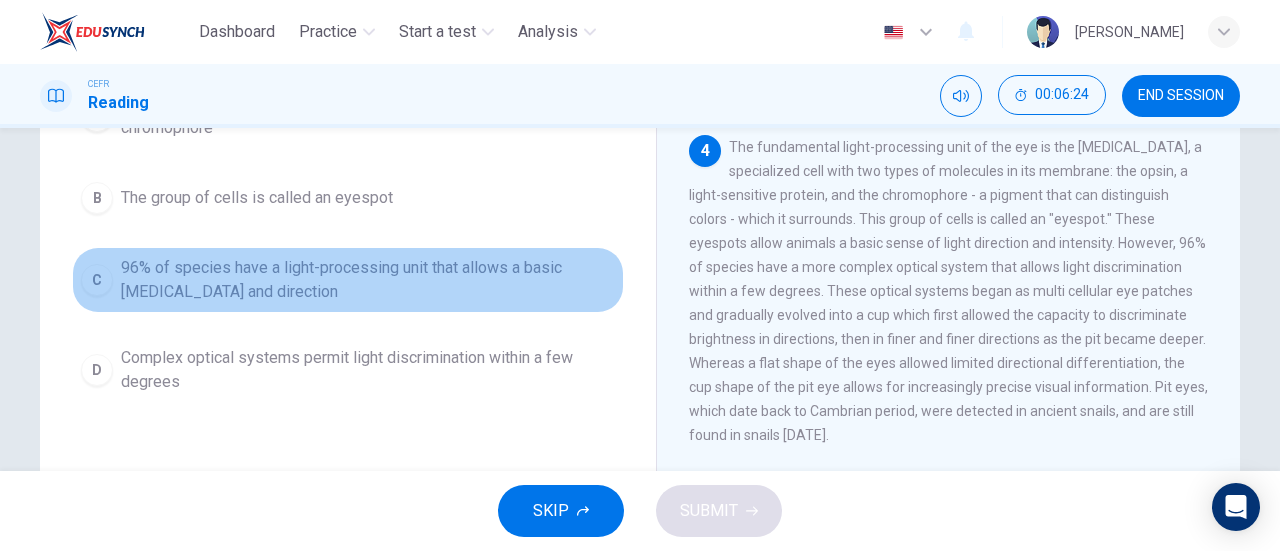 click on "96% of species have a light-processing unit that allows a basic light sensitivity and direction" at bounding box center [368, 280] 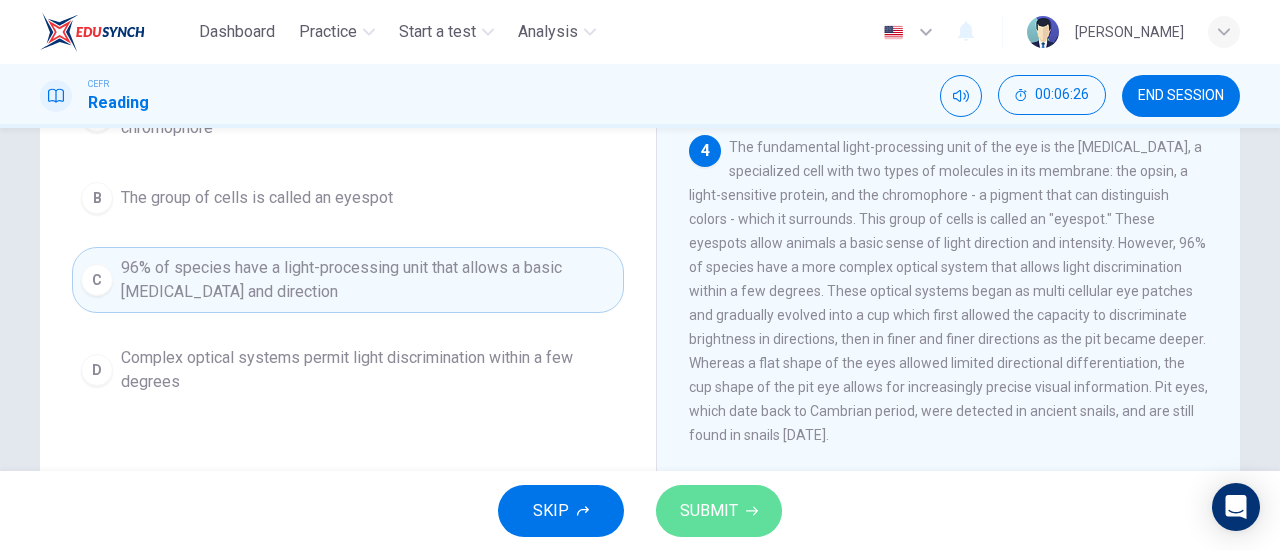 click on "SUBMIT" at bounding box center [709, 511] 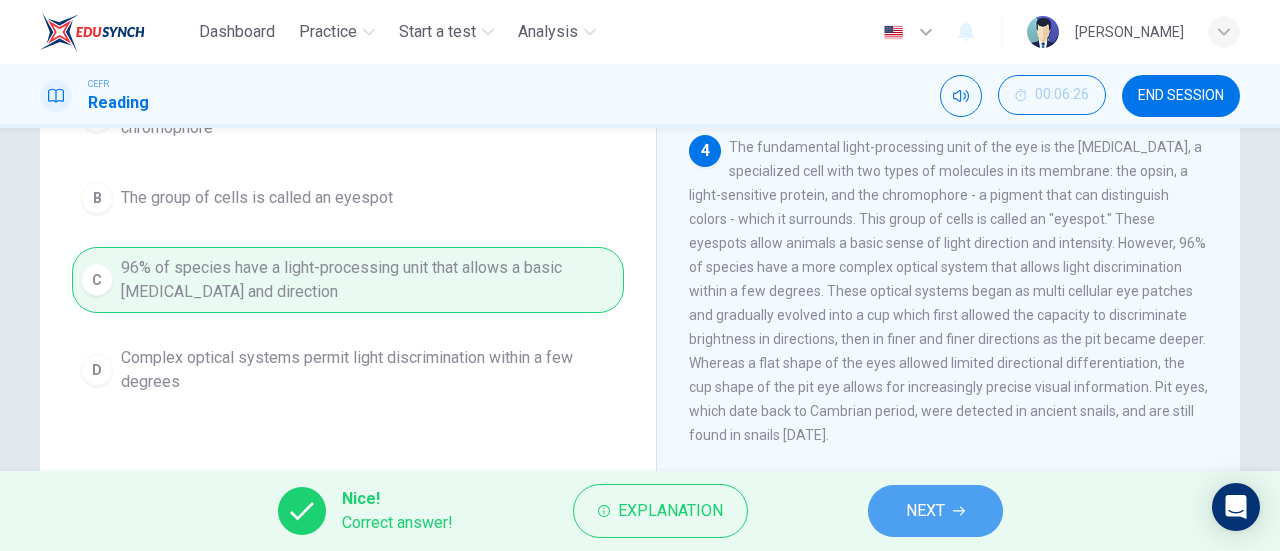 click on "NEXT" at bounding box center (925, 511) 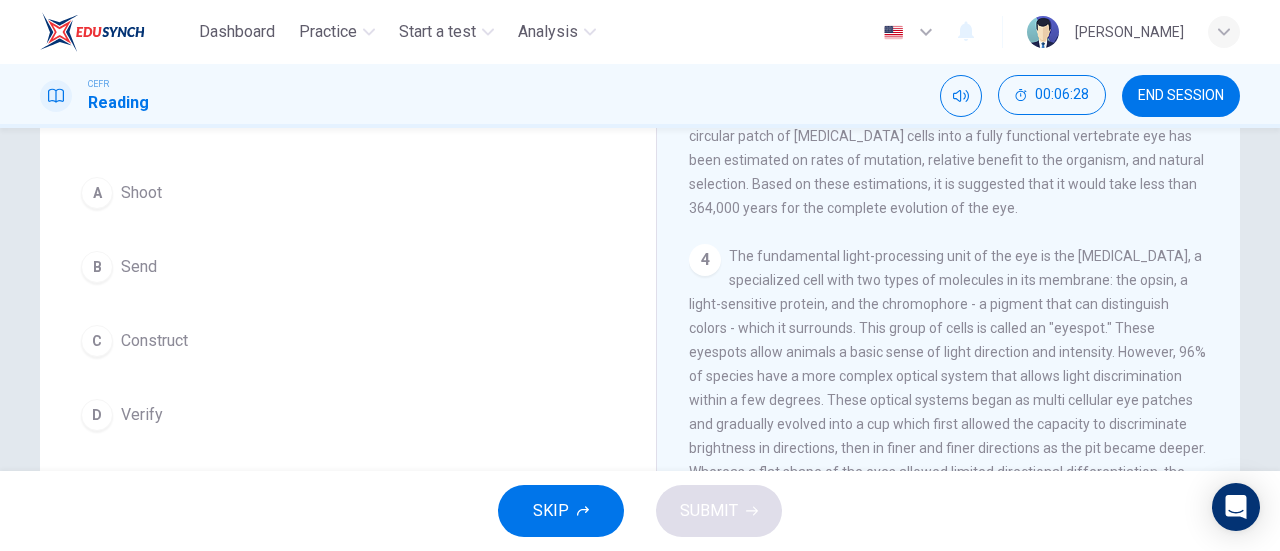 scroll, scrollTop: 432, scrollLeft: 0, axis: vertical 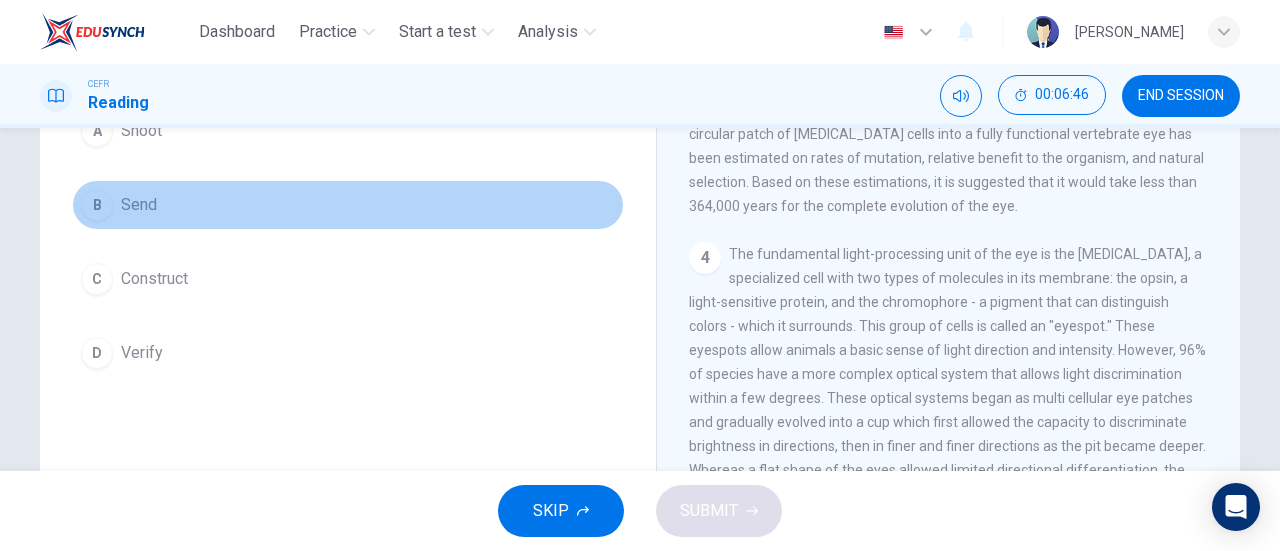 click on "Send" at bounding box center [139, 205] 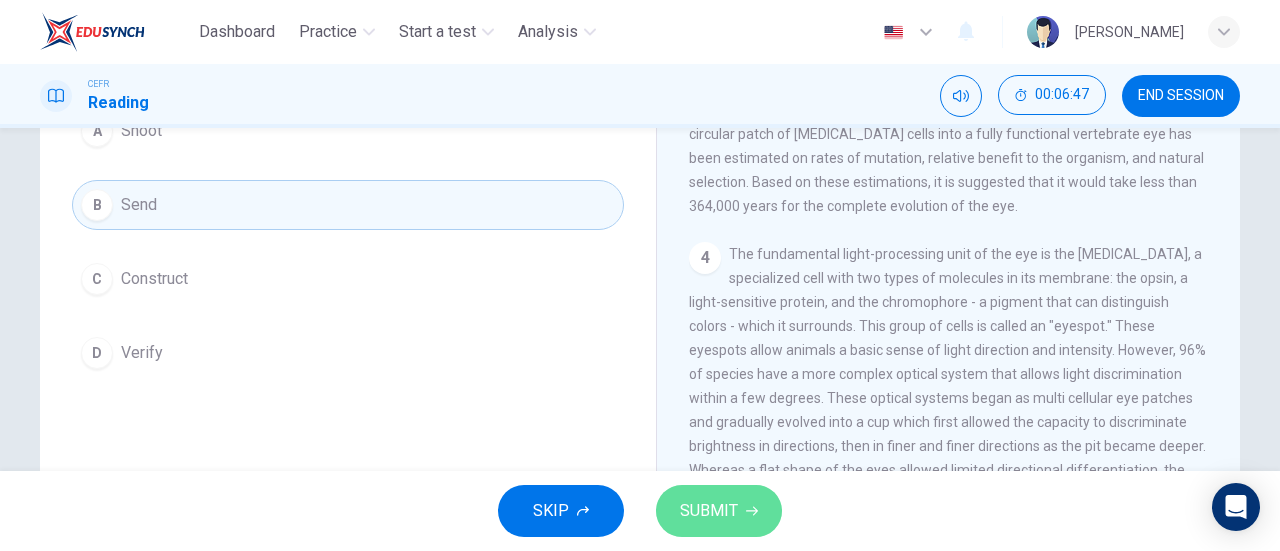 click on "SUBMIT" at bounding box center [709, 511] 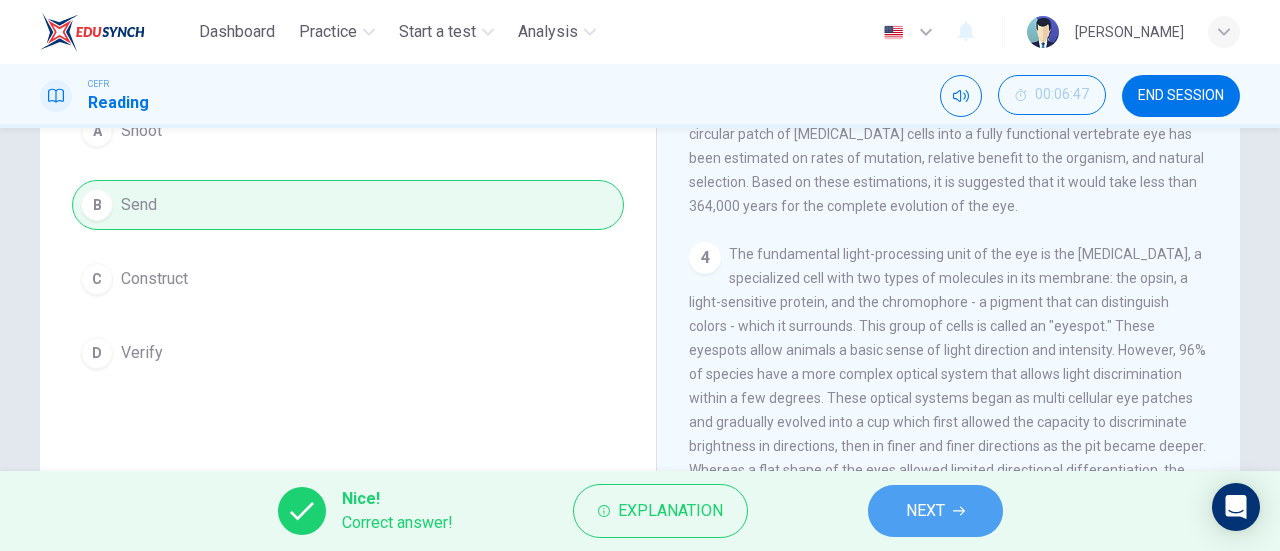 click on "NEXT" at bounding box center [935, 511] 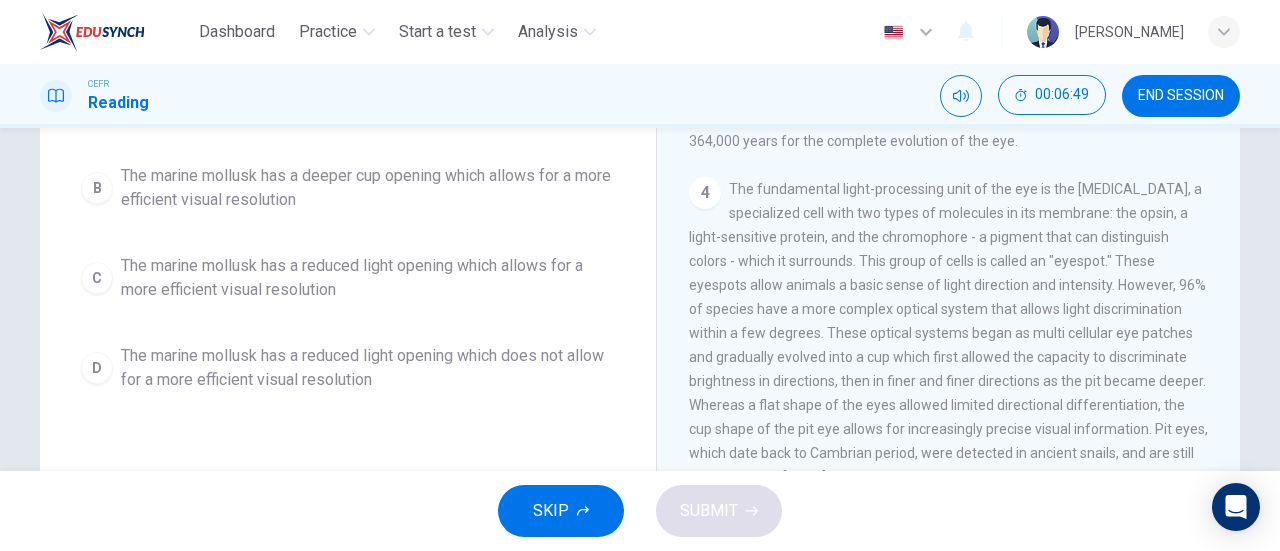 scroll, scrollTop: 432, scrollLeft: 0, axis: vertical 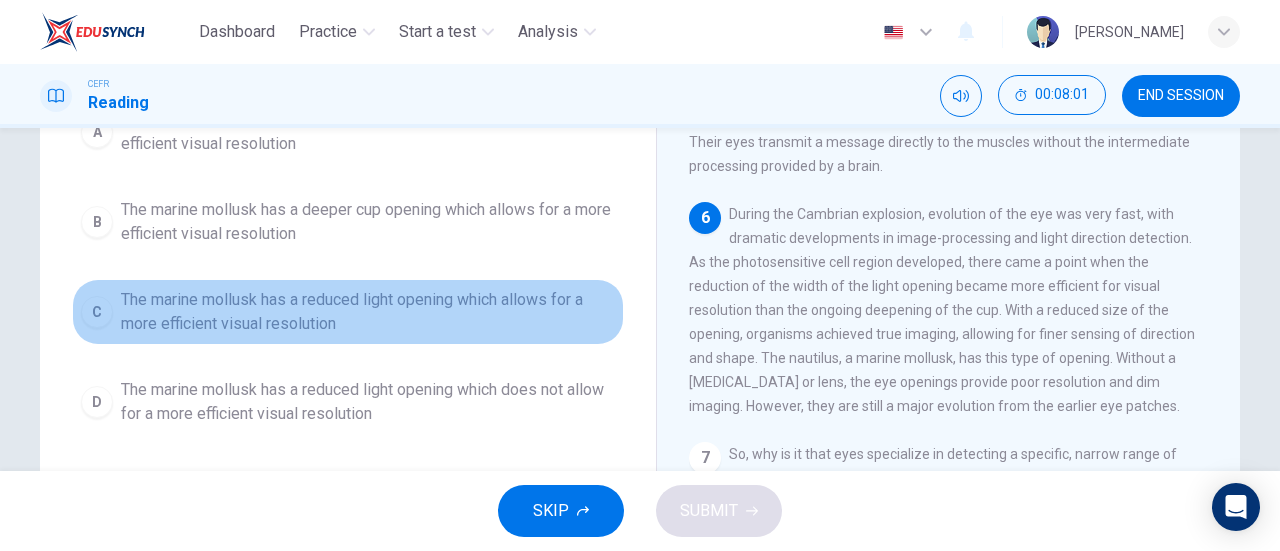 click on "The marine mollusk has a reduced light opening which allows for a more efficient visual resolution" at bounding box center (368, 312) 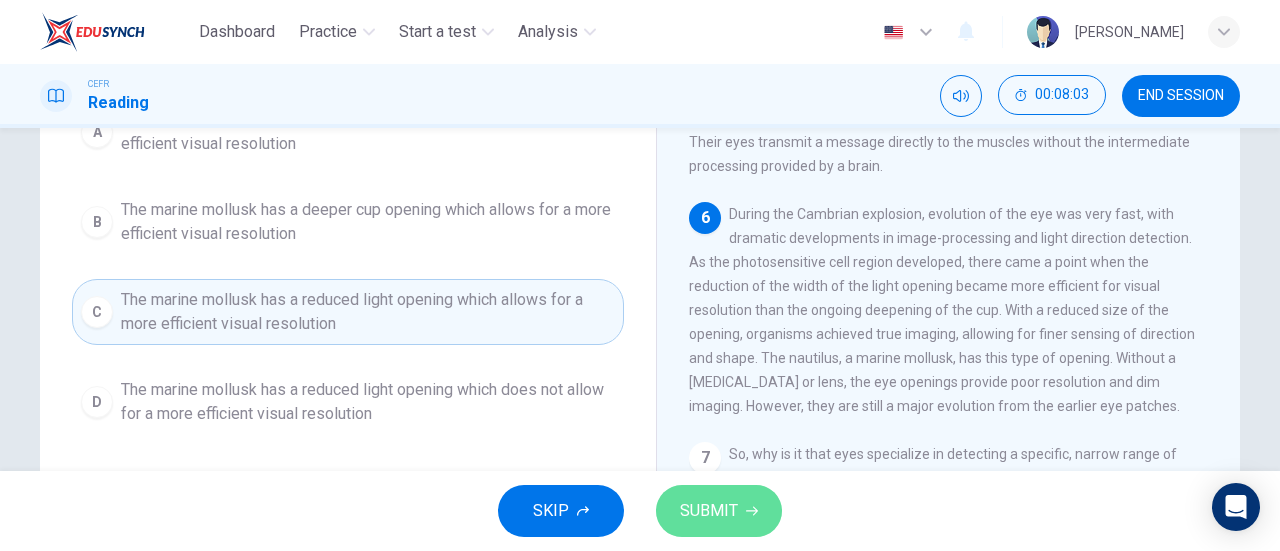 click on "SUBMIT" at bounding box center [719, 511] 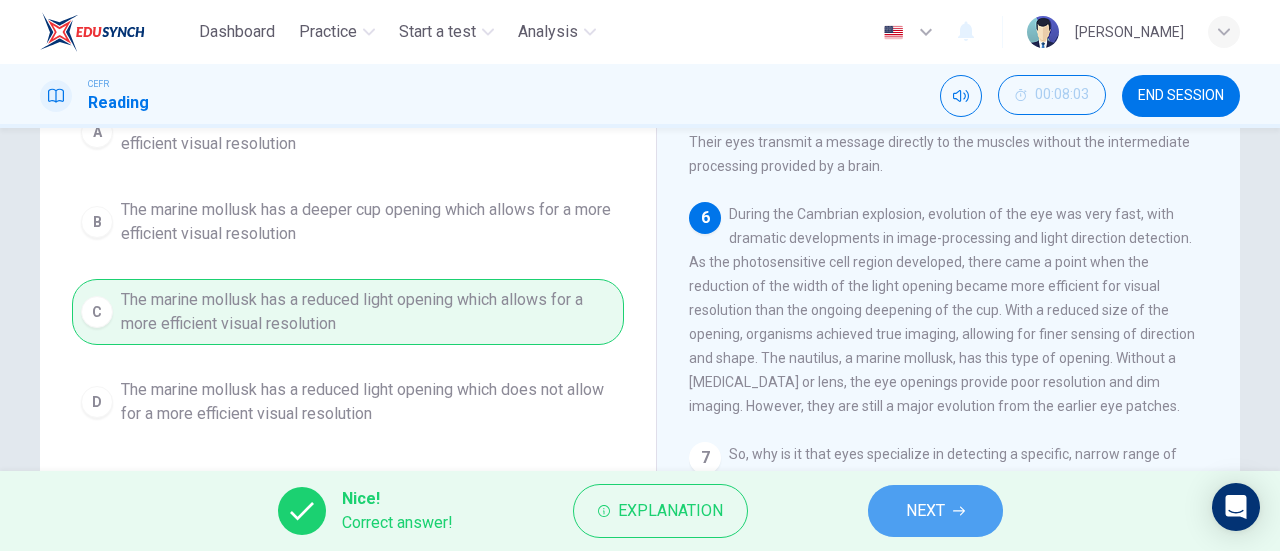 click on "NEXT" at bounding box center (925, 511) 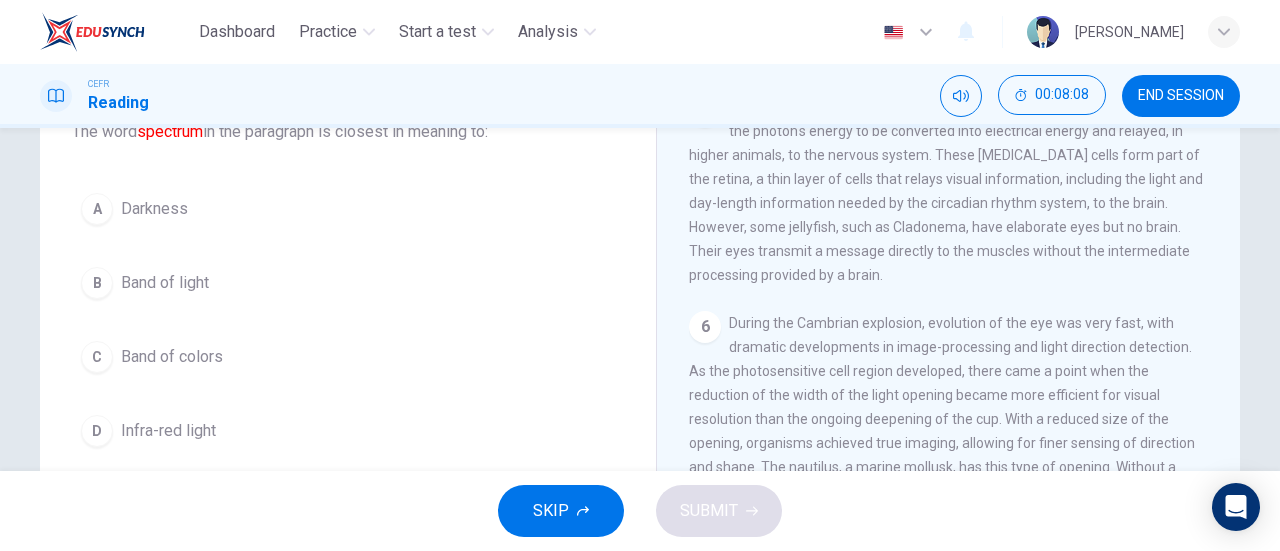 scroll, scrollTop: 182, scrollLeft: 0, axis: vertical 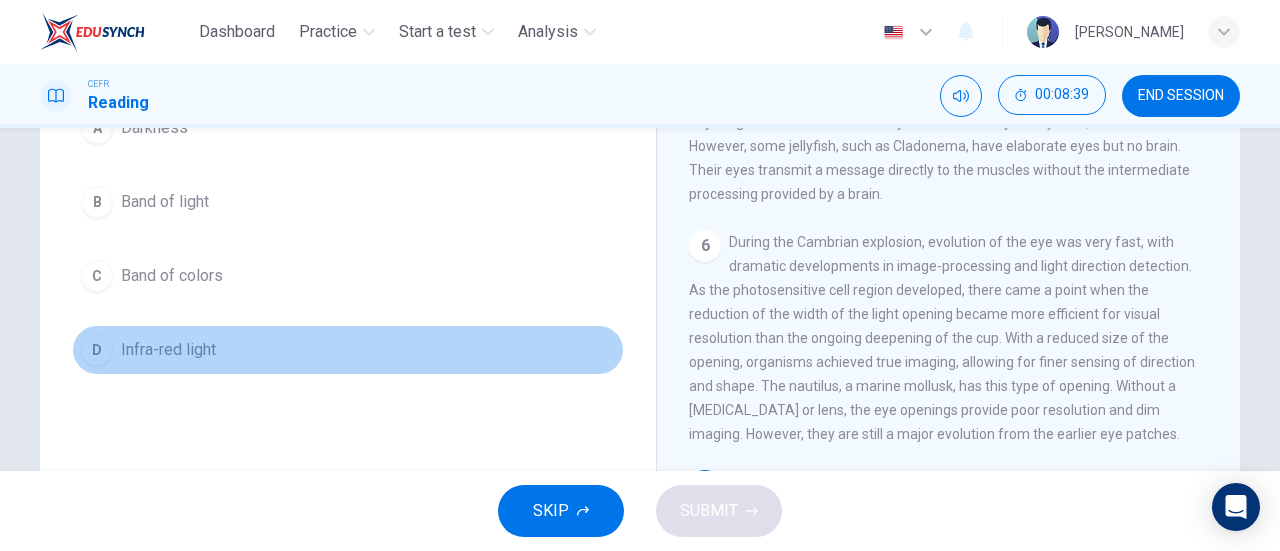 click on "Infra-red light" at bounding box center [168, 350] 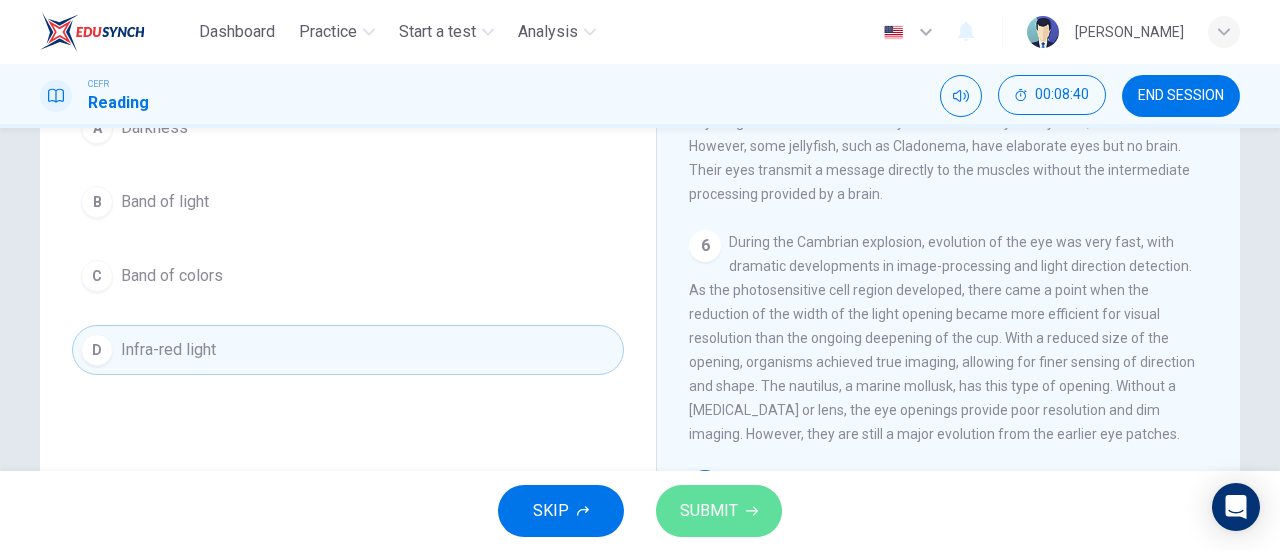 click on "SUBMIT" at bounding box center (719, 511) 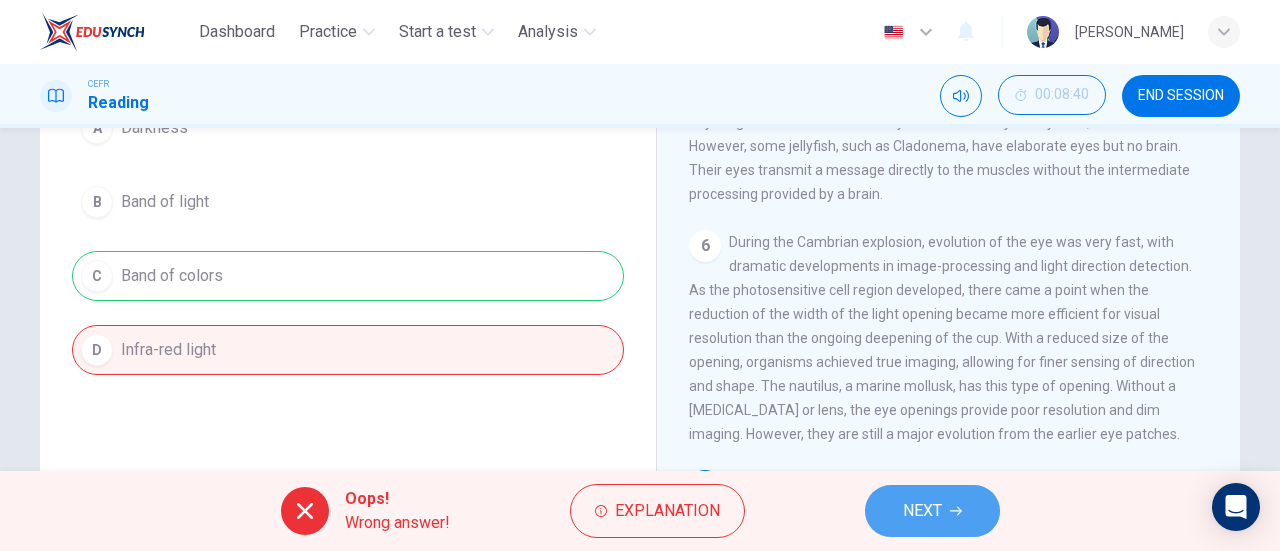 click on "NEXT" at bounding box center (932, 511) 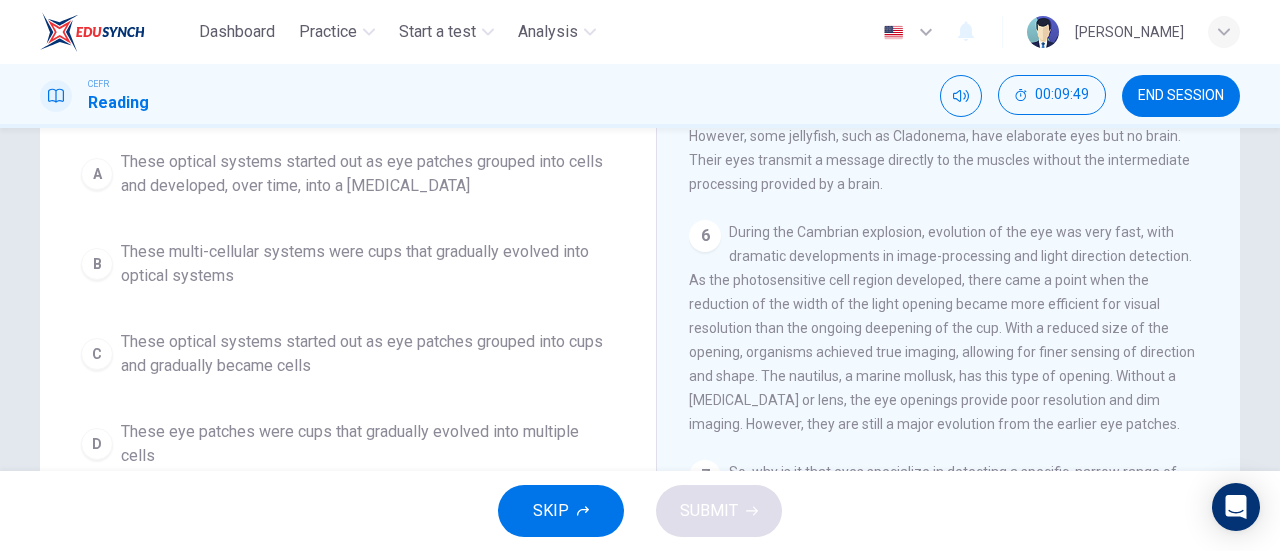 scroll, scrollTop: 432, scrollLeft: 0, axis: vertical 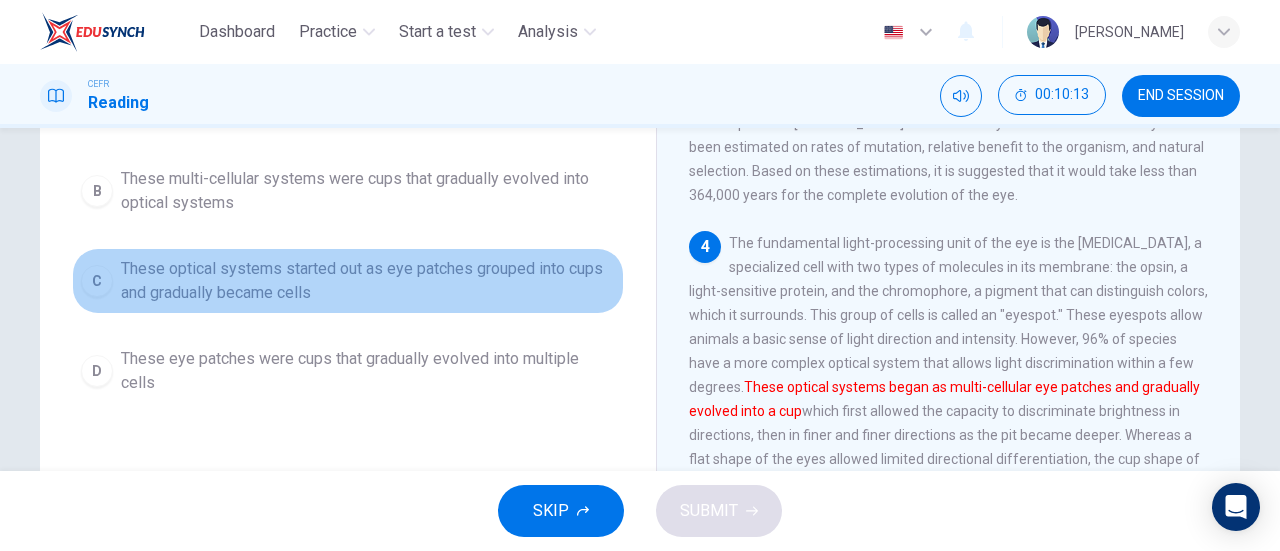 click on "C These optical systems started out as eye patches grouped into cups and gradually became cells" at bounding box center [348, 281] 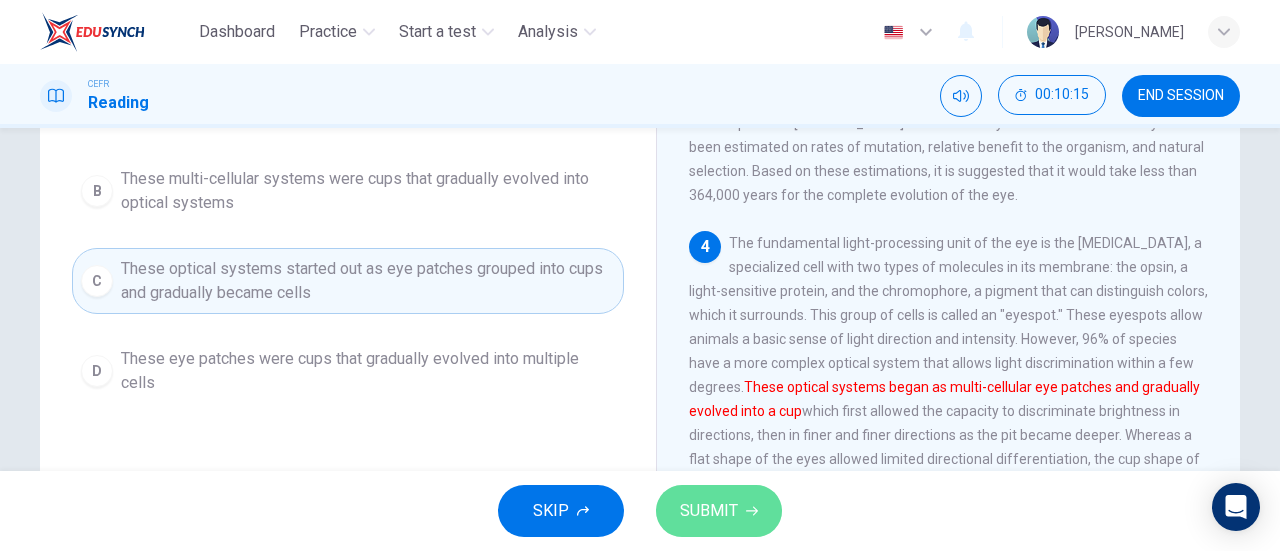 click on "SUBMIT" at bounding box center (709, 511) 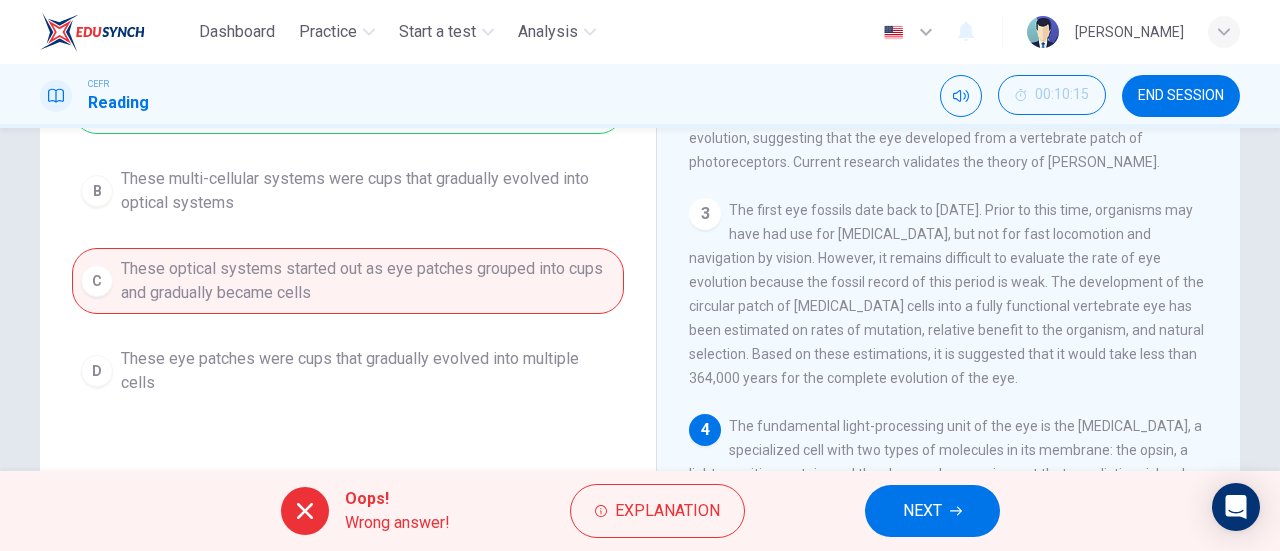 scroll, scrollTop: 81, scrollLeft: 0, axis: vertical 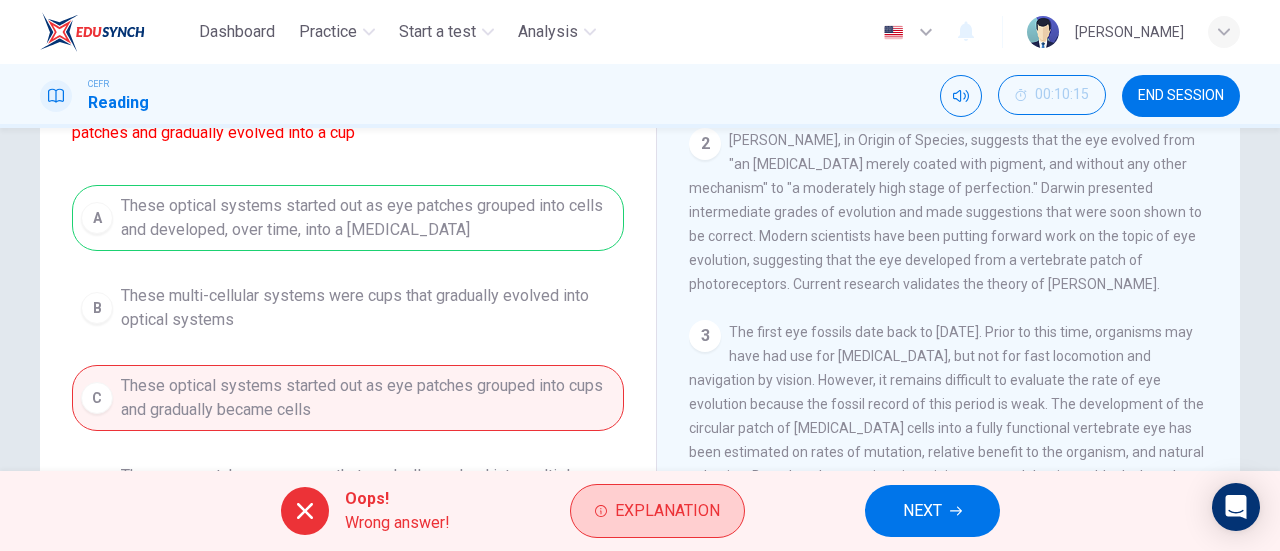 click on "Explanation" at bounding box center [657, 511] 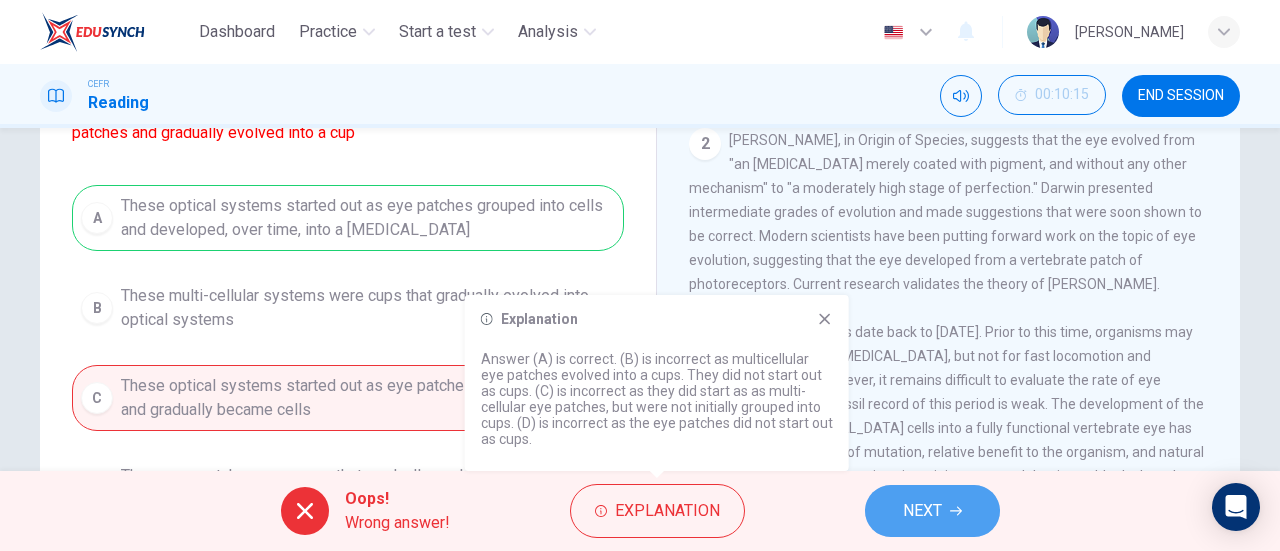 click on "NEXT" at bounding box center (932, 511) 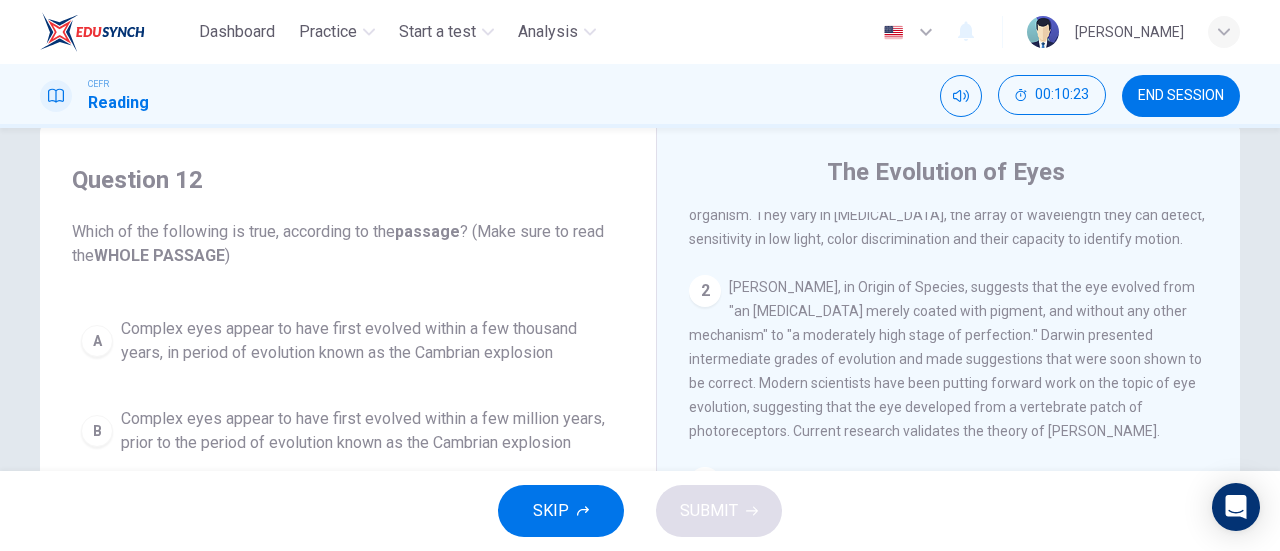 scroll, scrollTop: 266, scrollLeft: 0, axis: vertical 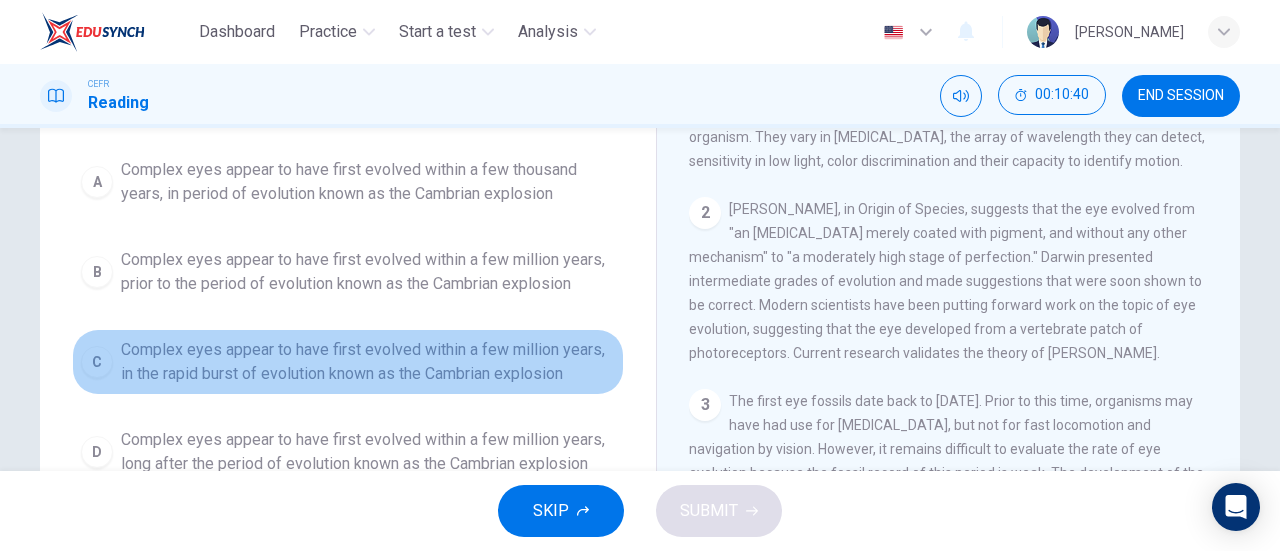 click on "Complex eyes appear to have first evolved within a few million years, in the rapid burst of evolution known as the Cambrian explosion" at bounding box center [368, 362] 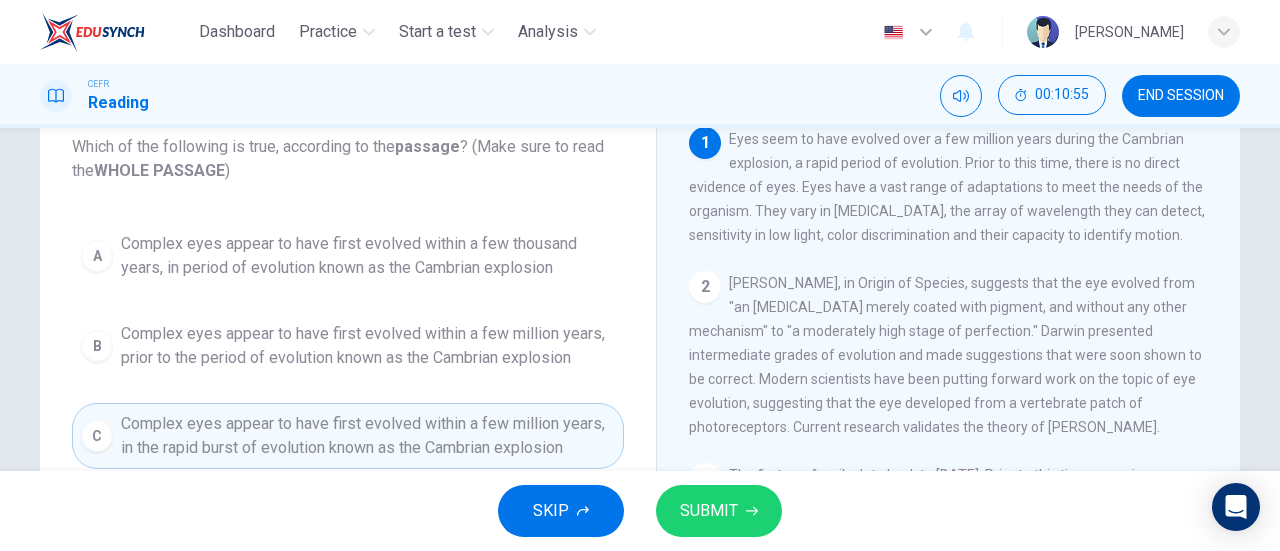 scroll, scrollTop: 130, scrollLeft: 0, axis: vertical 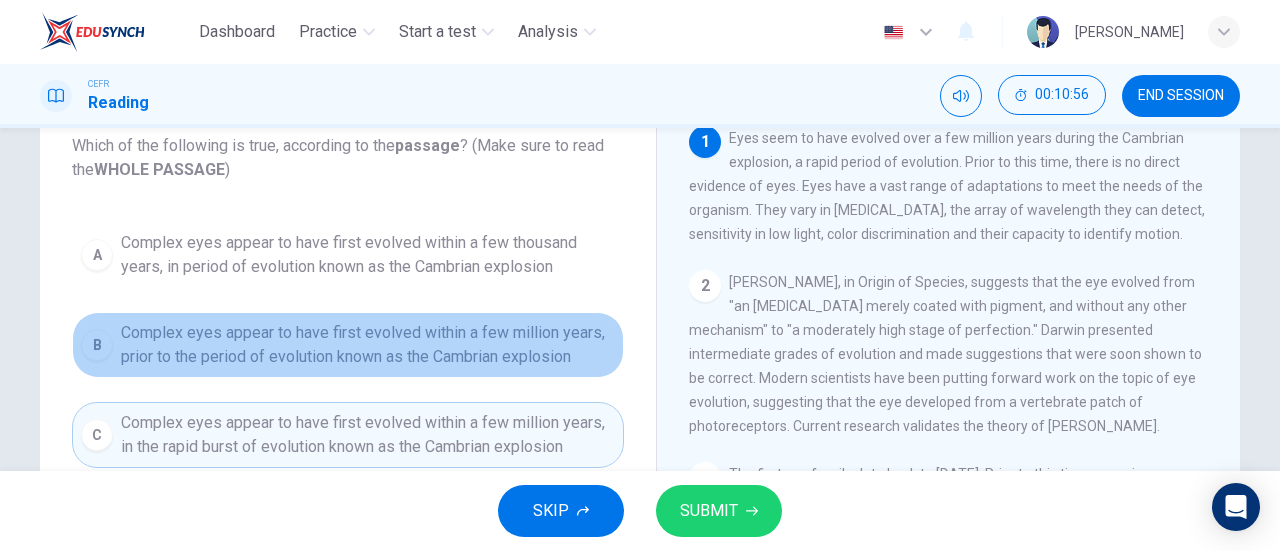 click on "Complex eyes appear to have first evolved within a few million years, prior to the period of evolution known as the Cambrian explosion" at bounding box center (368, 345) 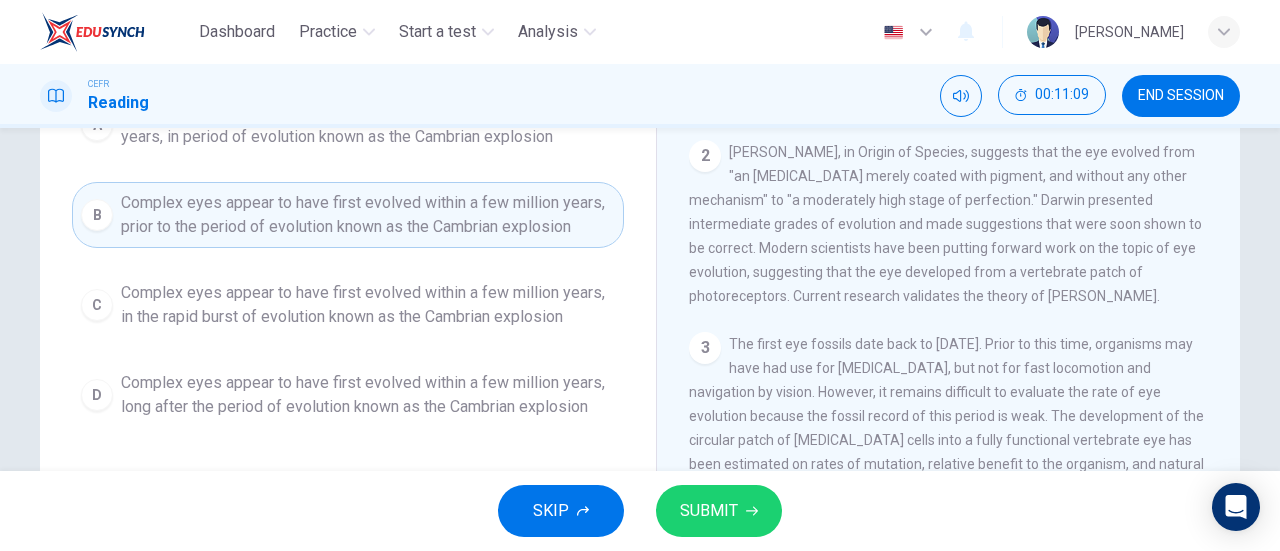 scroll, scrollTop: 292, scrollLeft: 0, axis: vertical 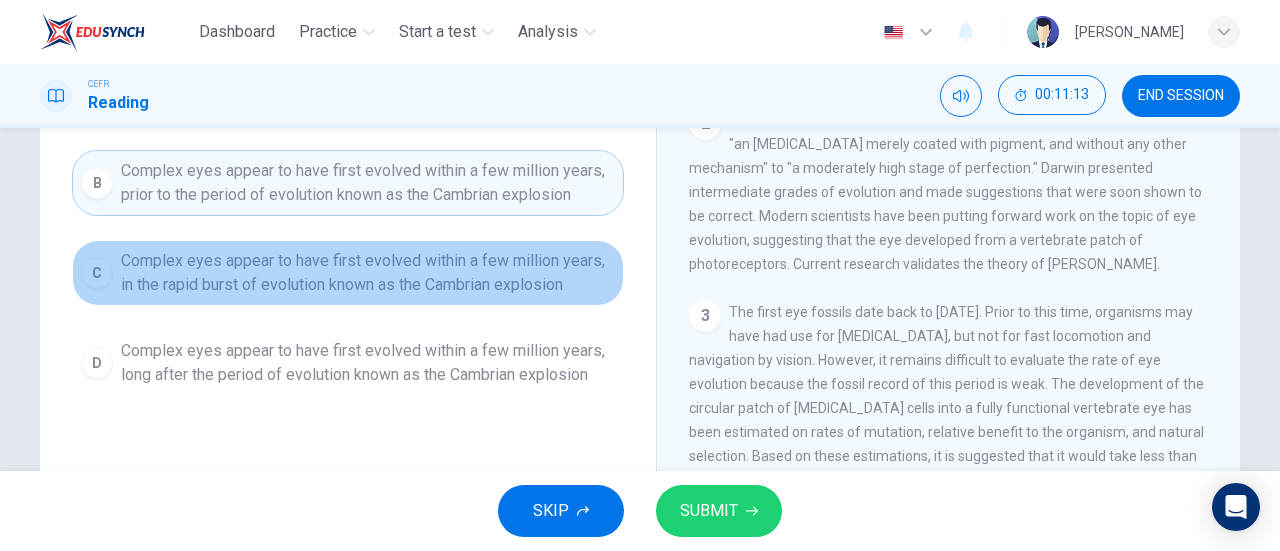 click on "Complex eyes appear to have first evolved within a few million years, in the rapid burst of evolution known as the Cambrian explosion" at bounding box center [368, 273] 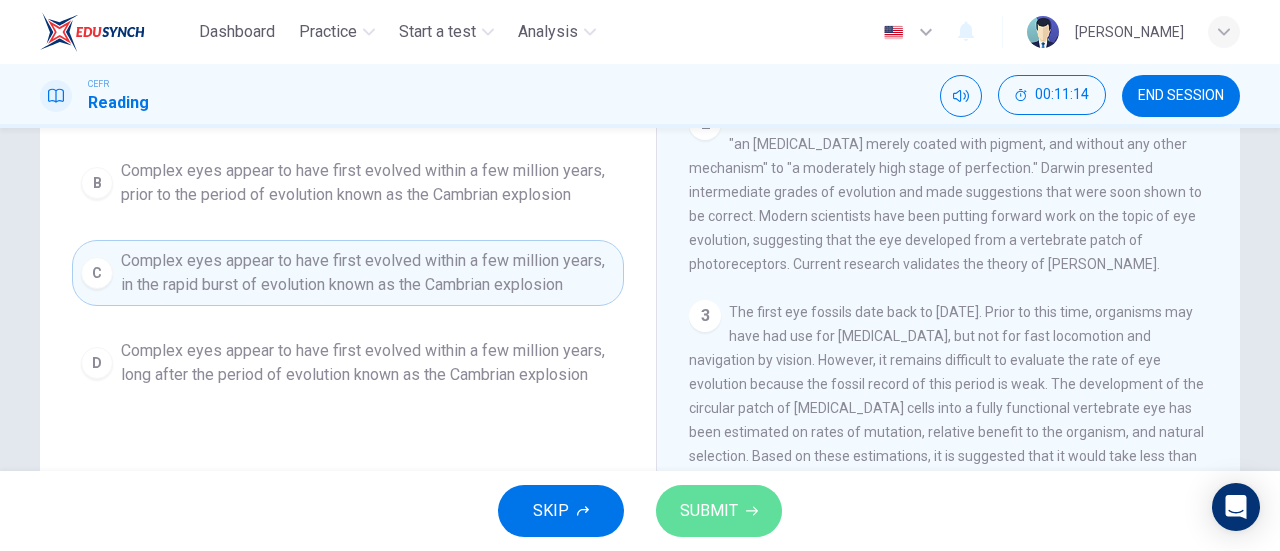click on "SUBMIT" at bounding box center [719, 511] 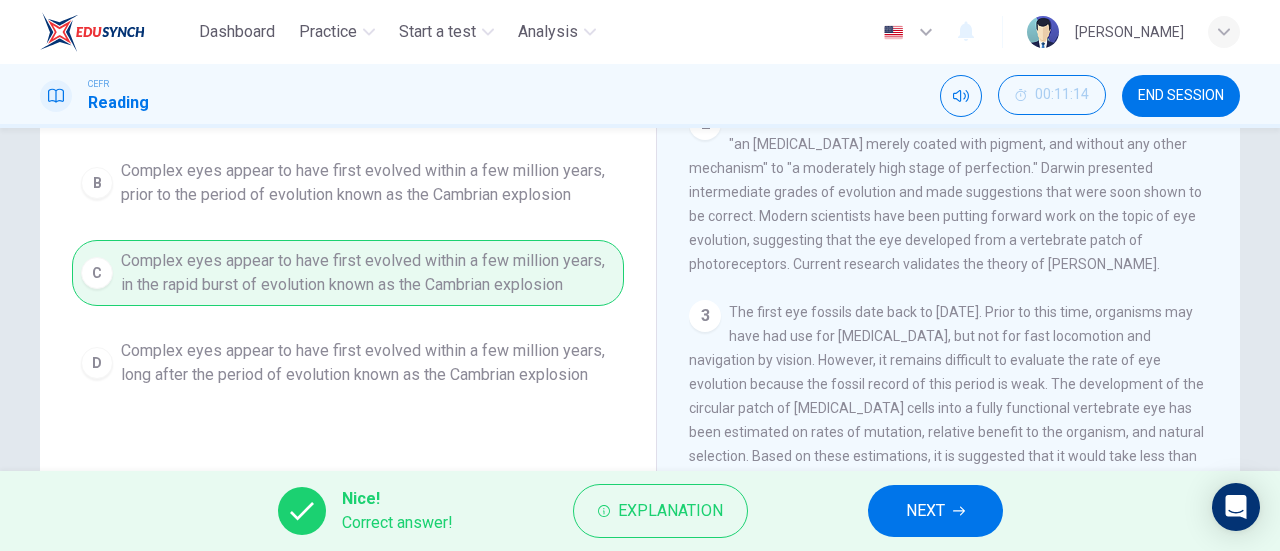 click on "NEXT" at bounding box center [925, 511] 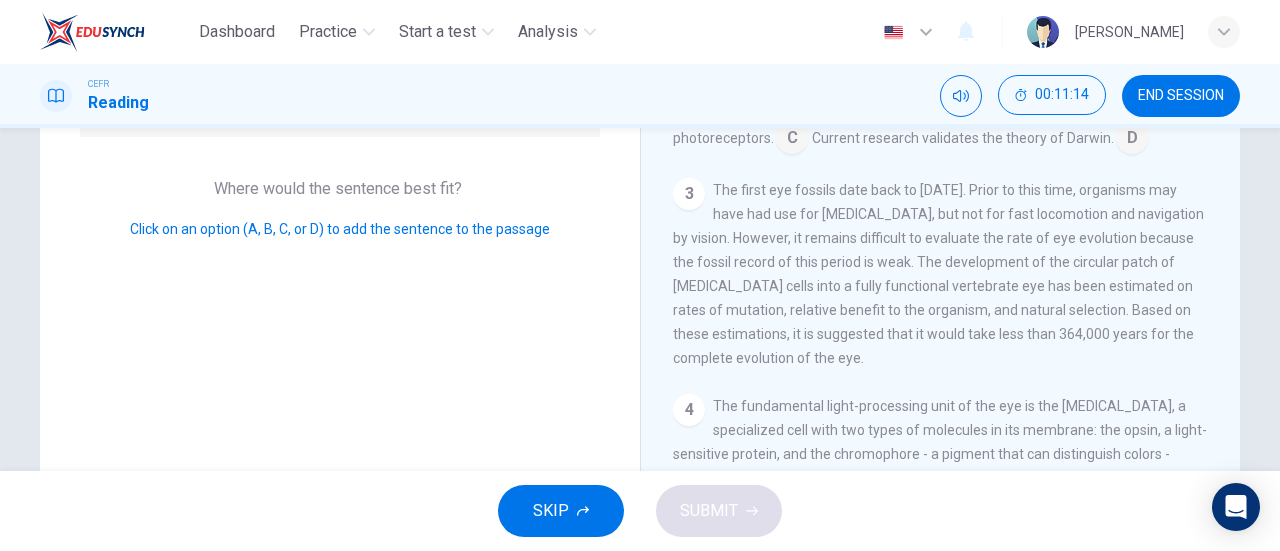 scroll, scrollTop: 147, scrollLeft: 0, axis: vertical 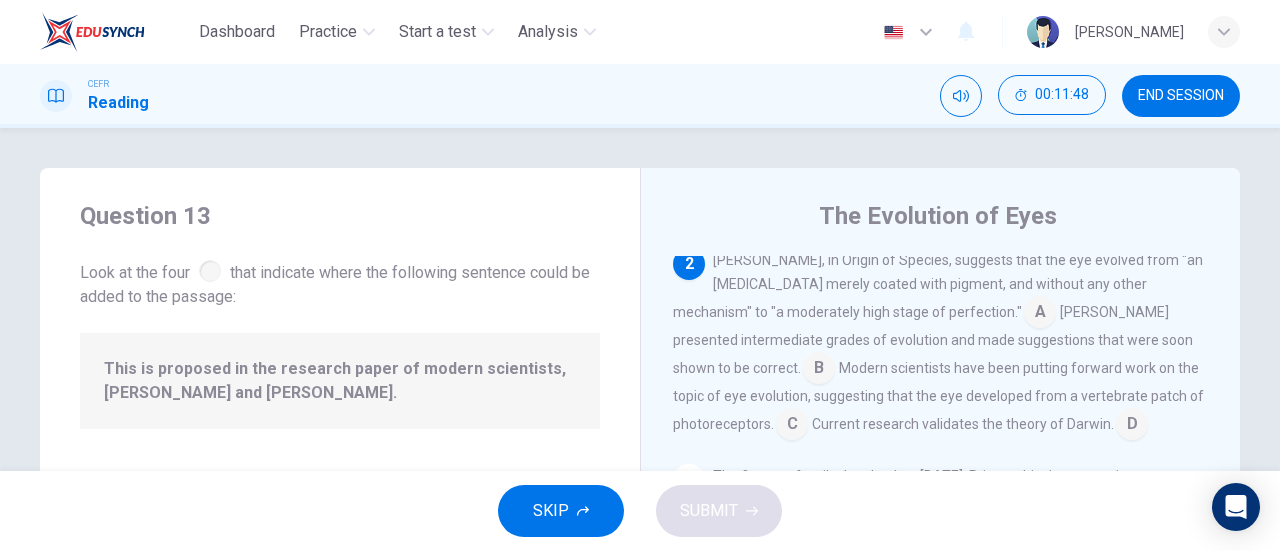 click at bounding box center (1040, 314) 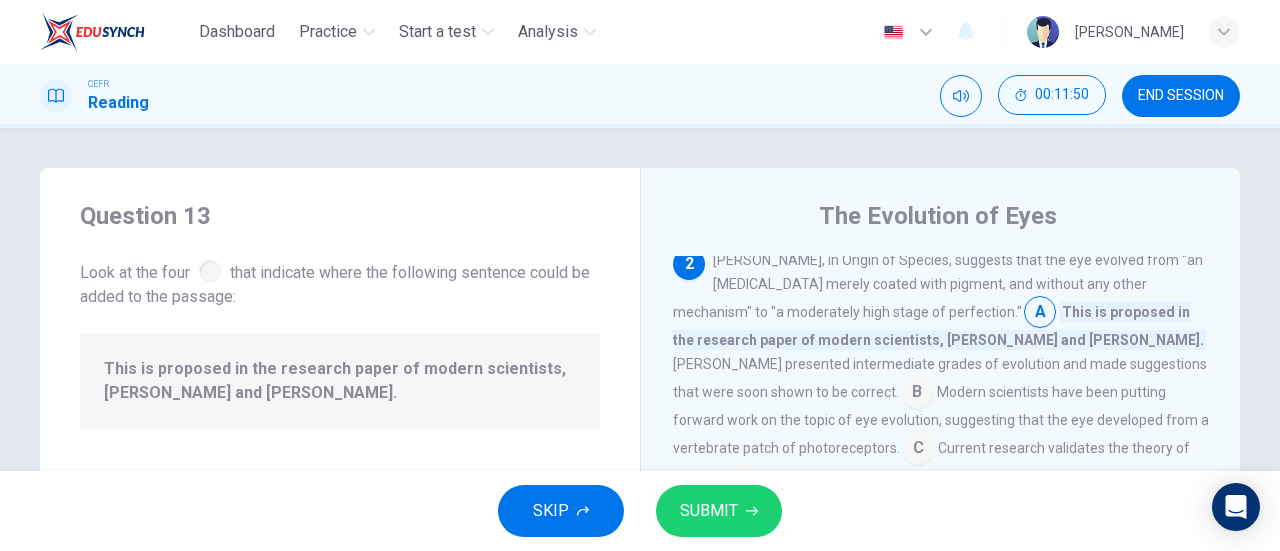 click at bounding box center [1040, 314] 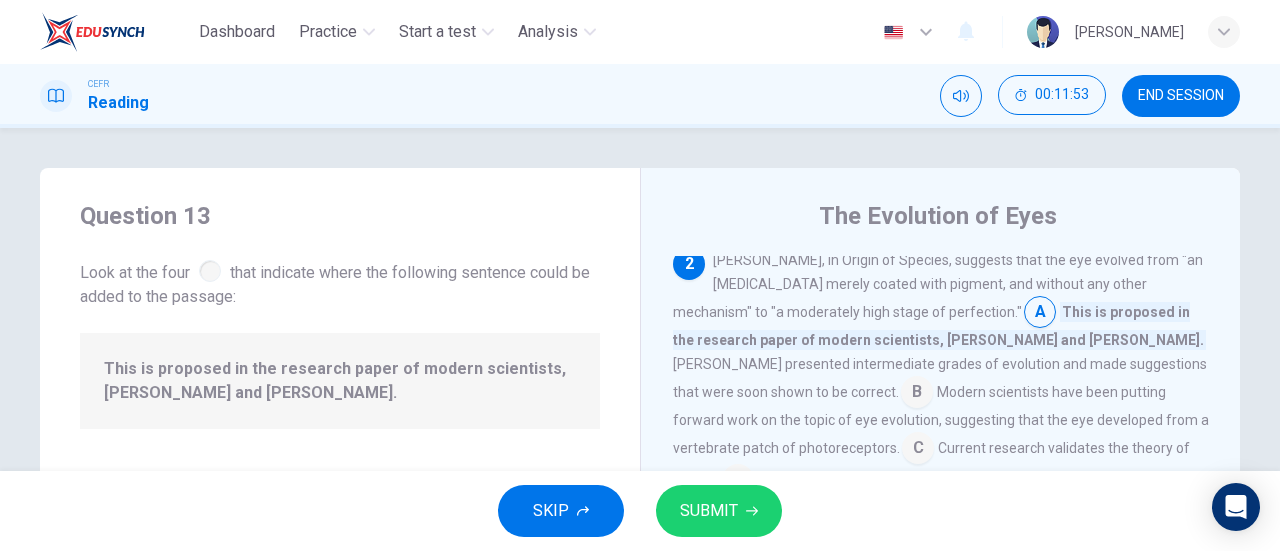 click at bounding box center [917, 394] 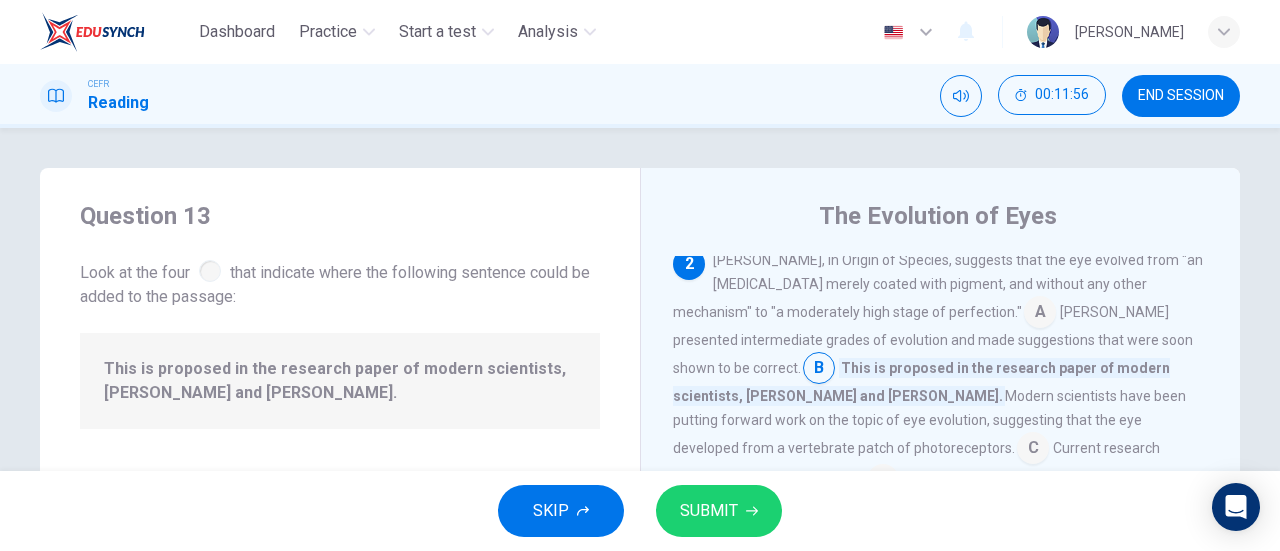 click at bounding box center (1040, 314) 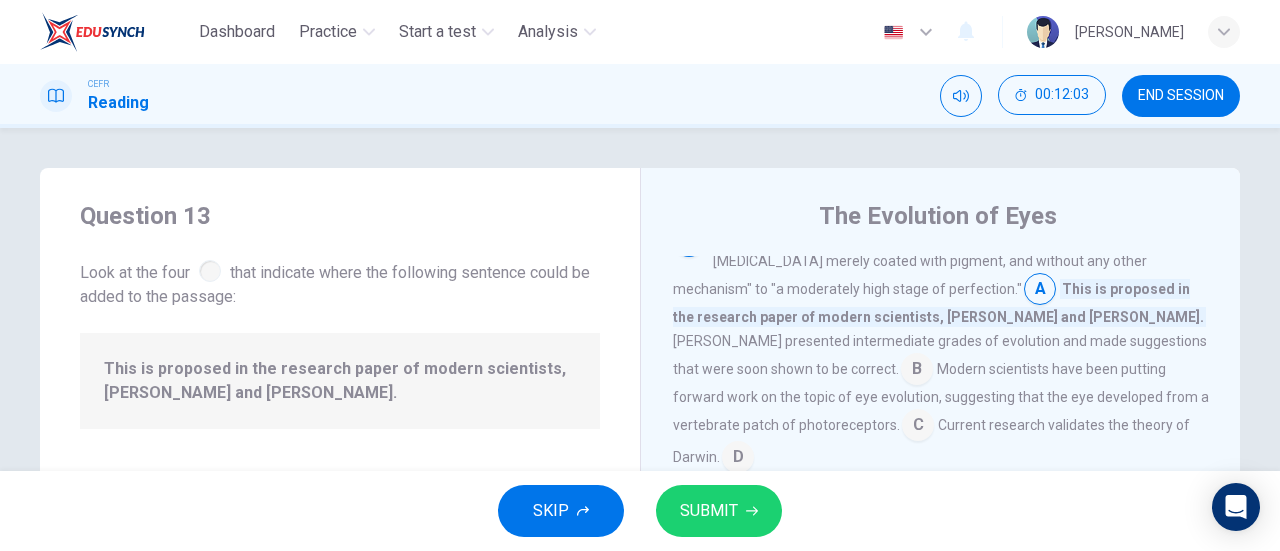 scroll, scrollTop: 176, scrollLeft: 0, axis: vertical 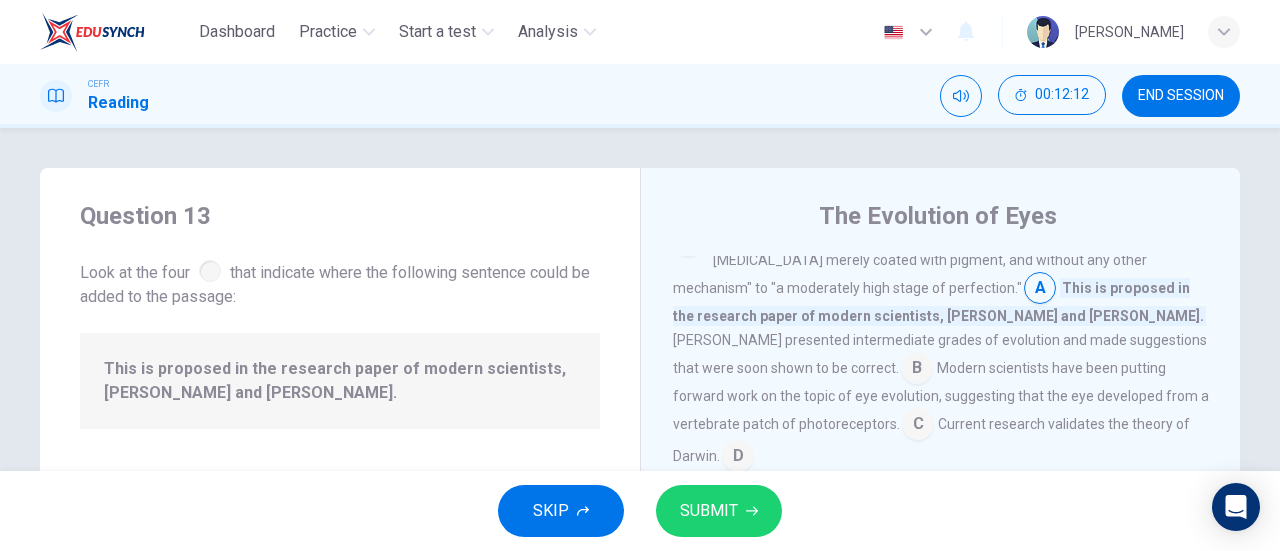 click at bounding box center (917, 370) 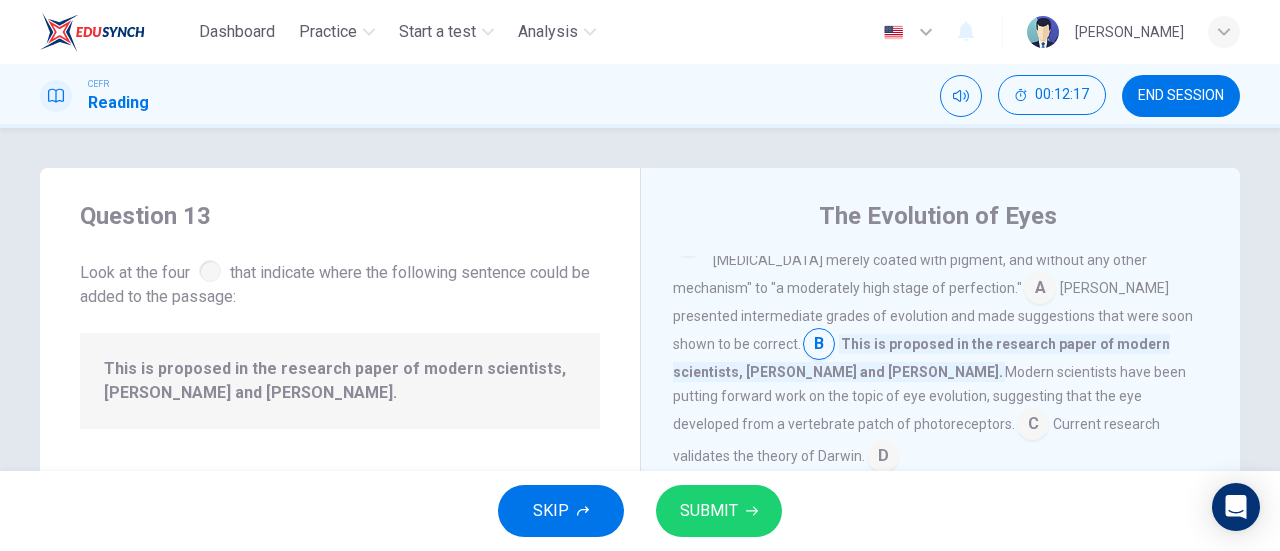 click at bounding box center [1040, 290] 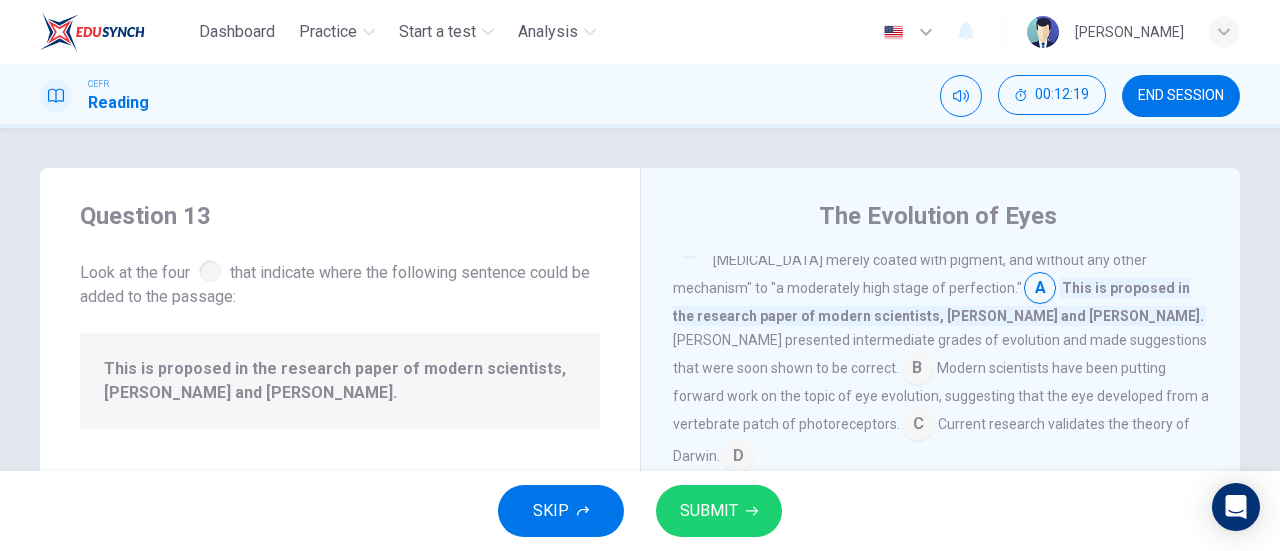 click at bounding box center (1040, 290) 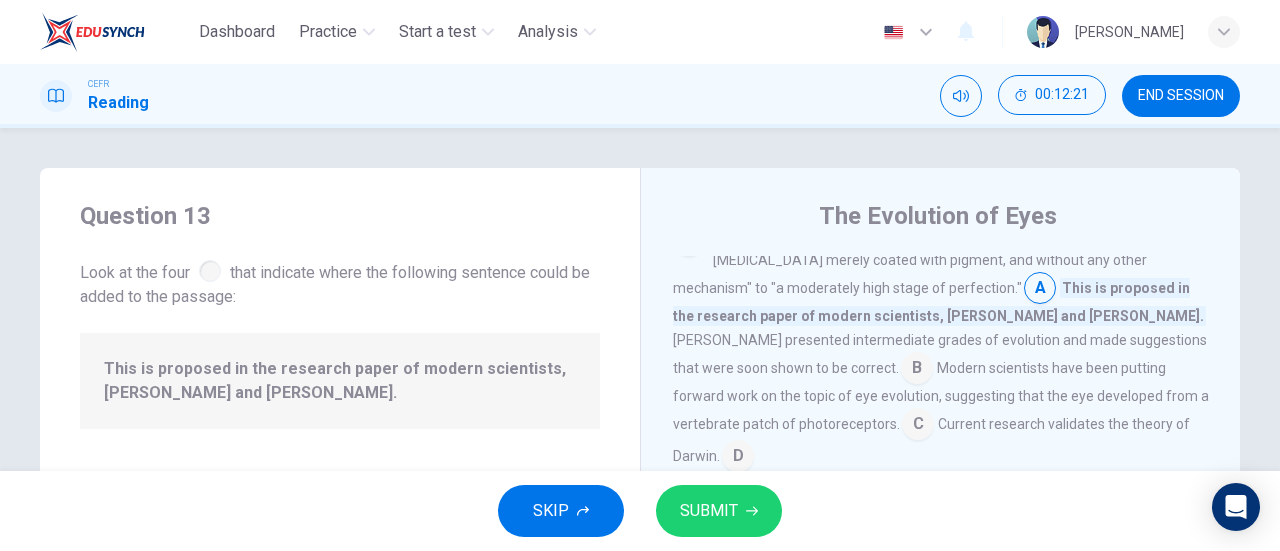 click at bounding box center [918, 426] 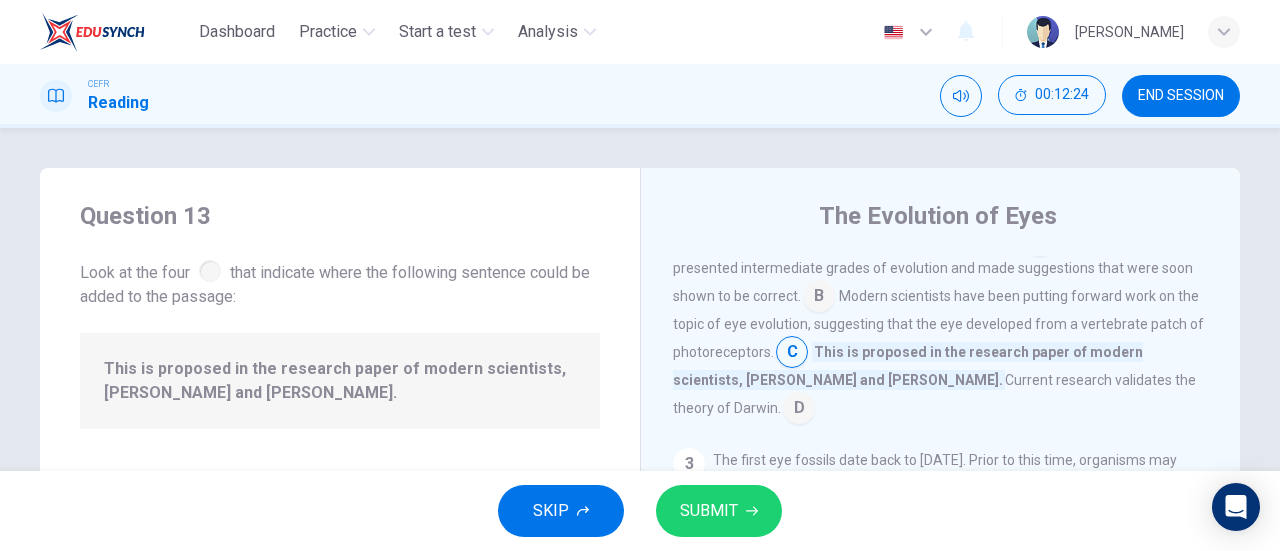 scroll, scrollTop: 226, scrollLeft: 0, axis: vertical 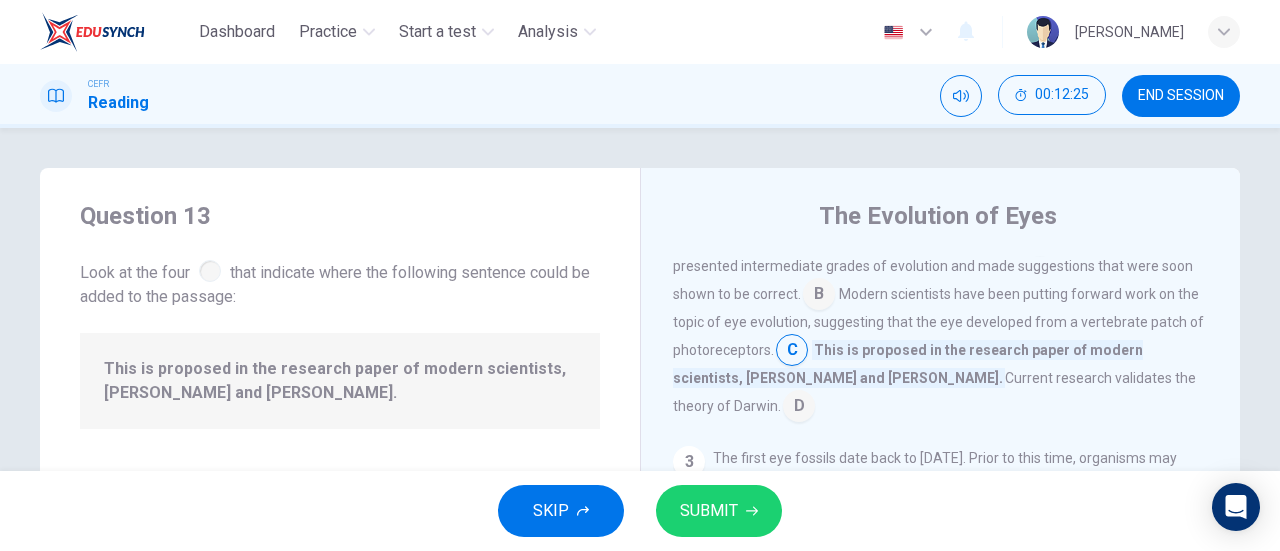 click at bounding box center [799, 408] 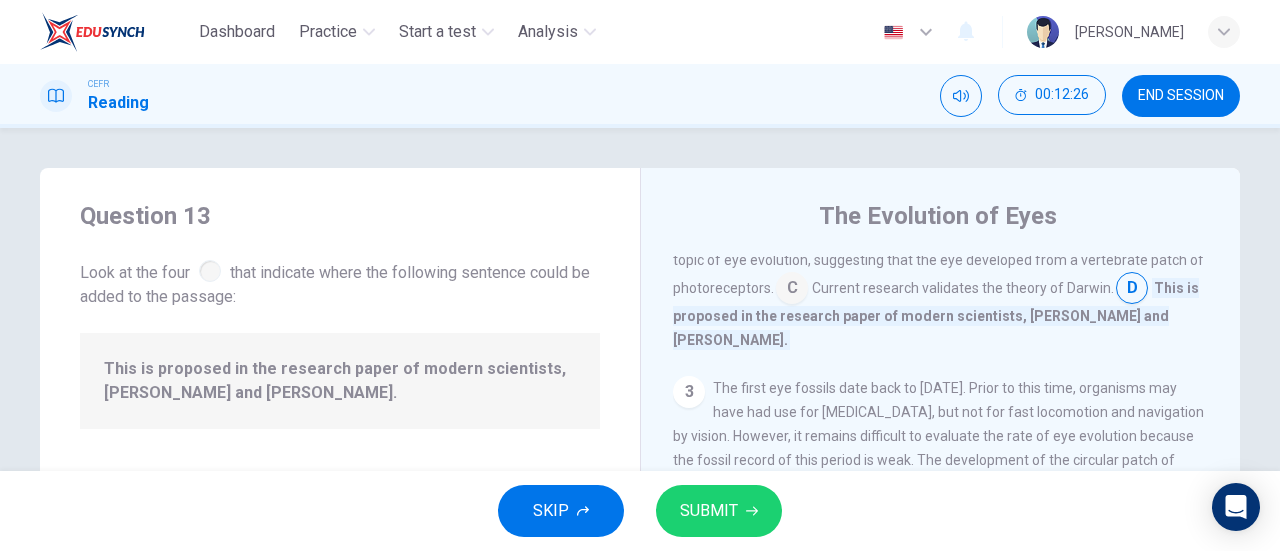 scroll, scrollTop: 289, scrollLeft: 0, axis: vertical 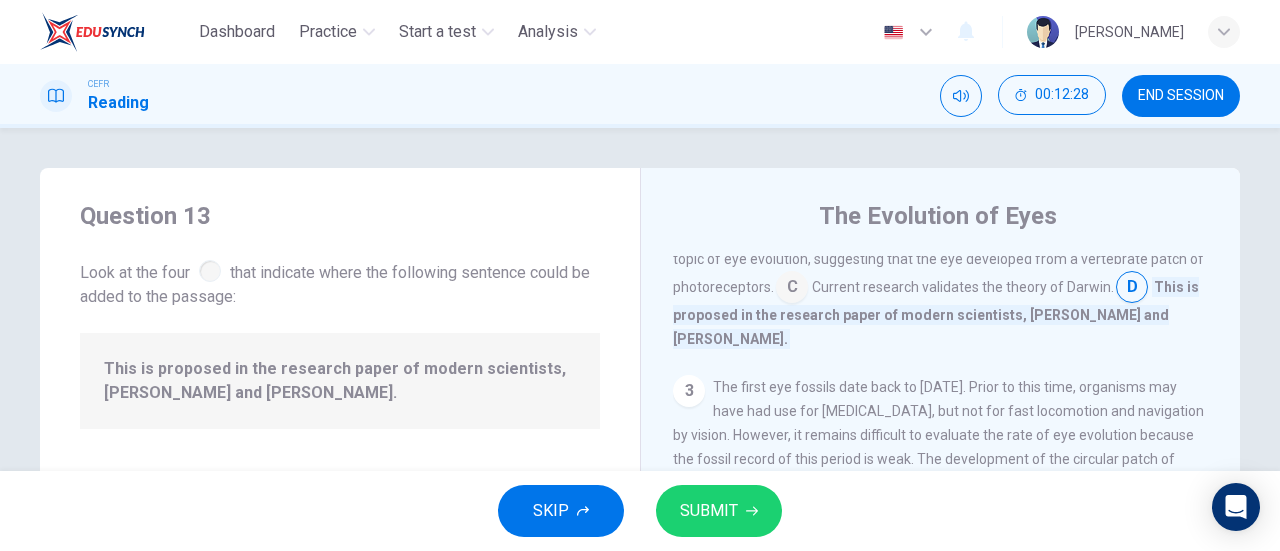 click on "3" at bounding box center [689, 391] 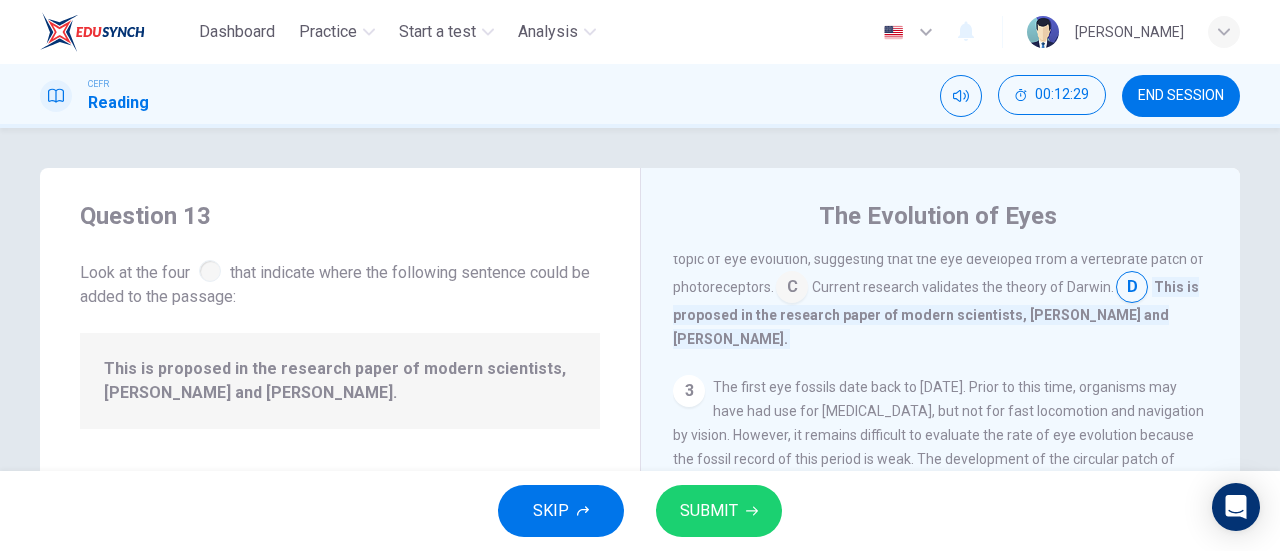 click at bounding box center [1132, 289] 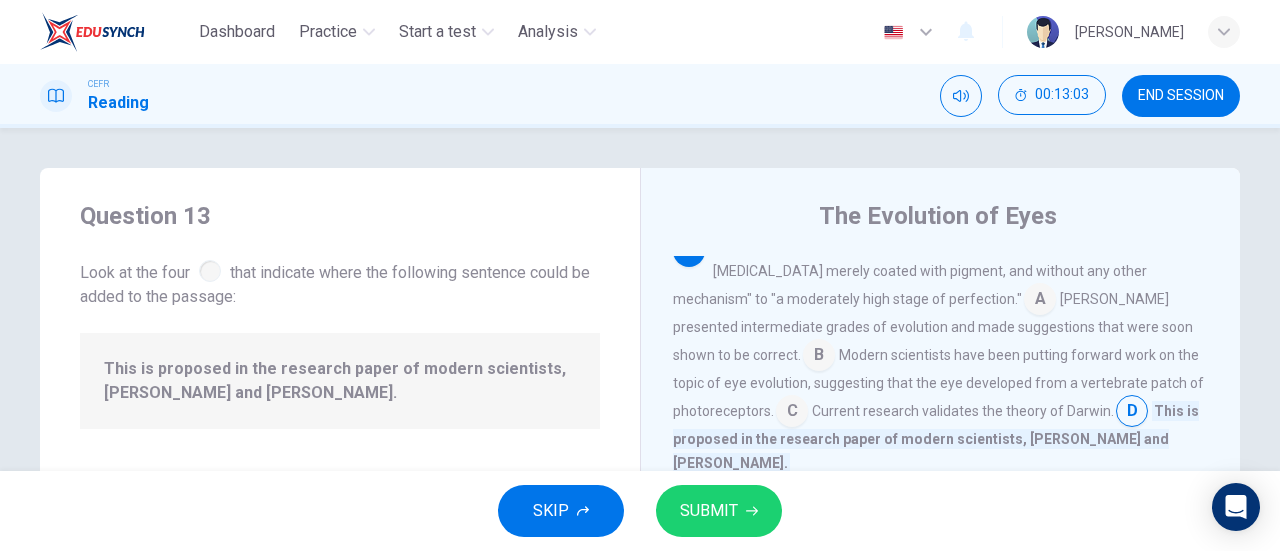 scroll, scrollTop: 163, scrollLeft: 0, axis: vertical 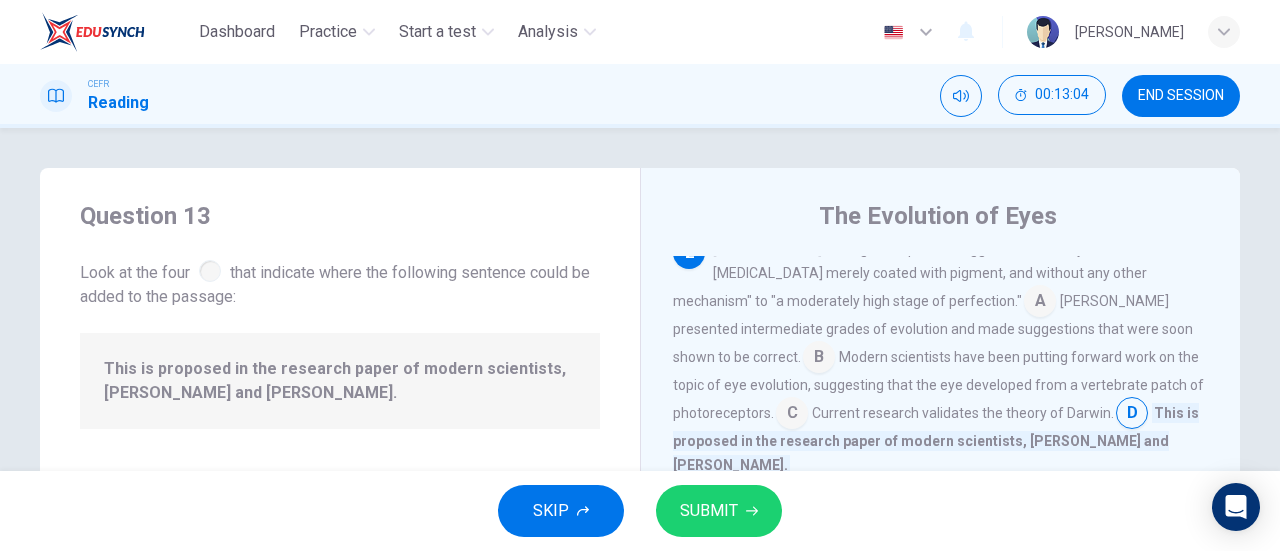 click at bounding box center [792, 415] 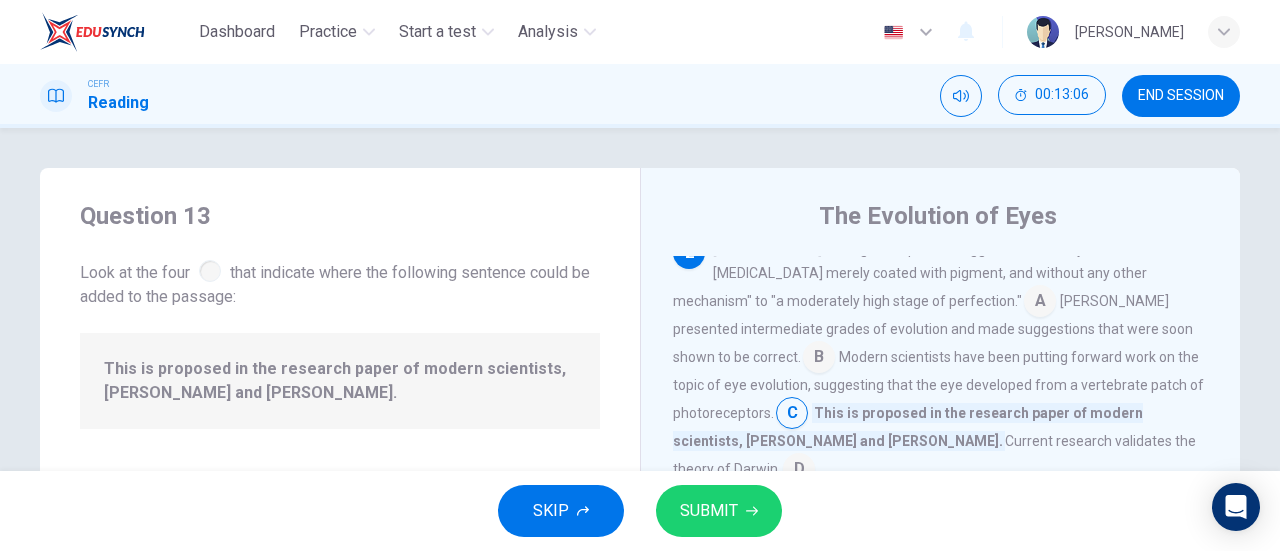 click at bounding box center [819, 359] 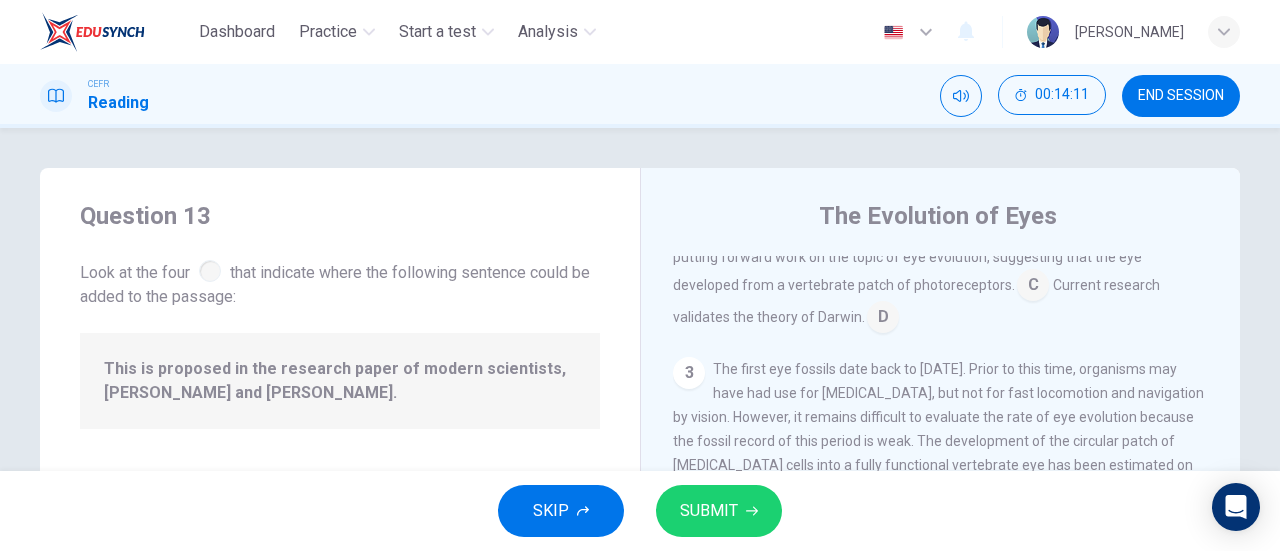scroll, scrollTop: 319, scrollLeft: 0, axis: vertical 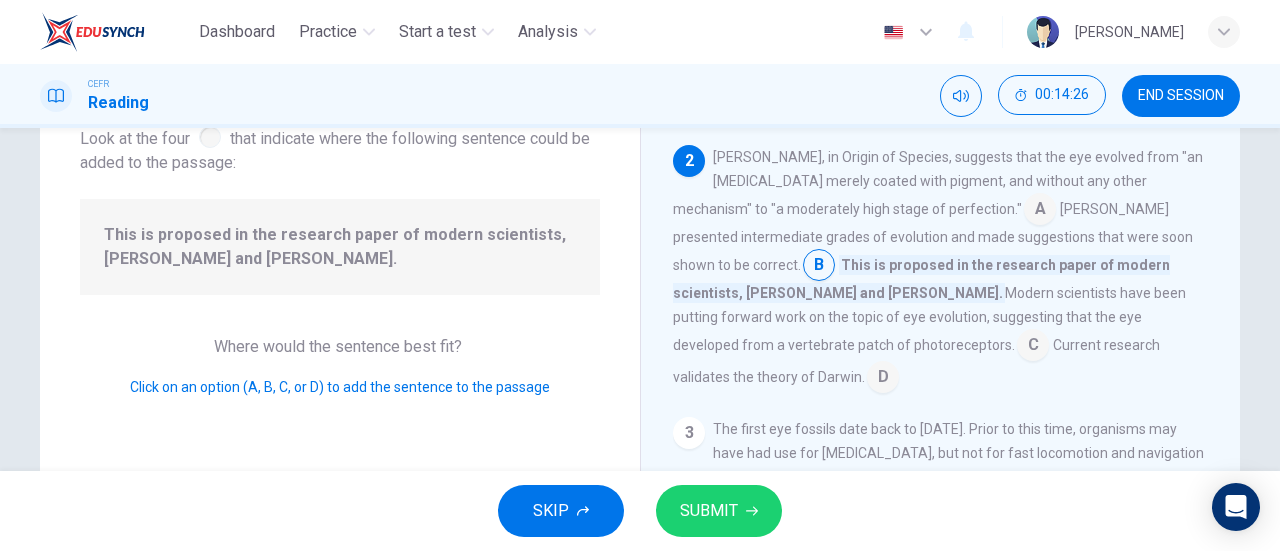 click at bounding box center [1040, 211] 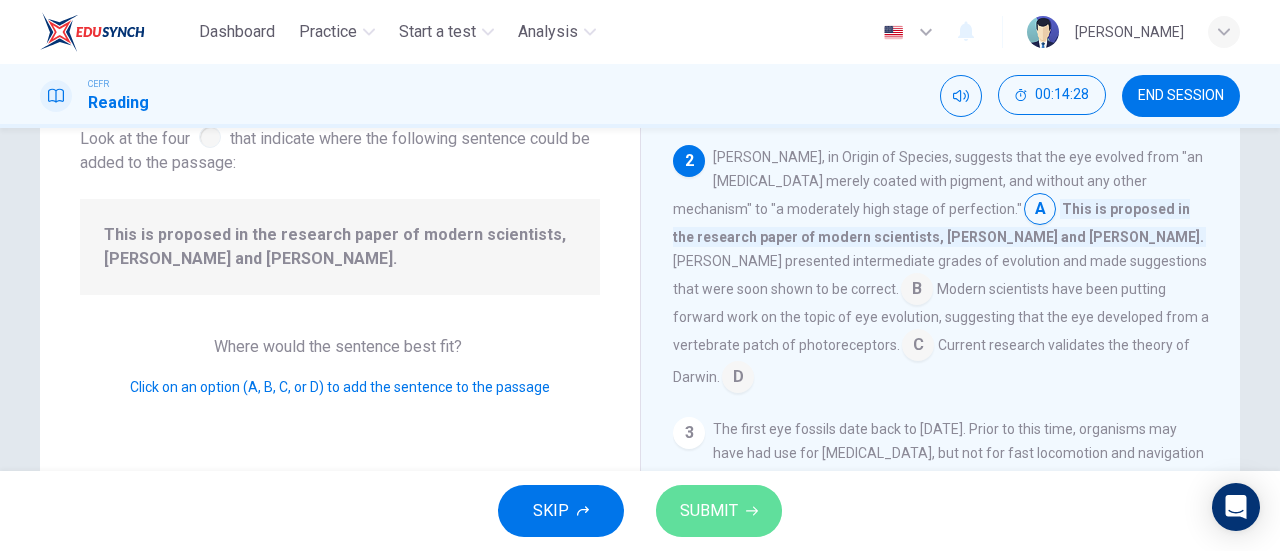click on "SUBMIT" at bounding box center (719, 511) 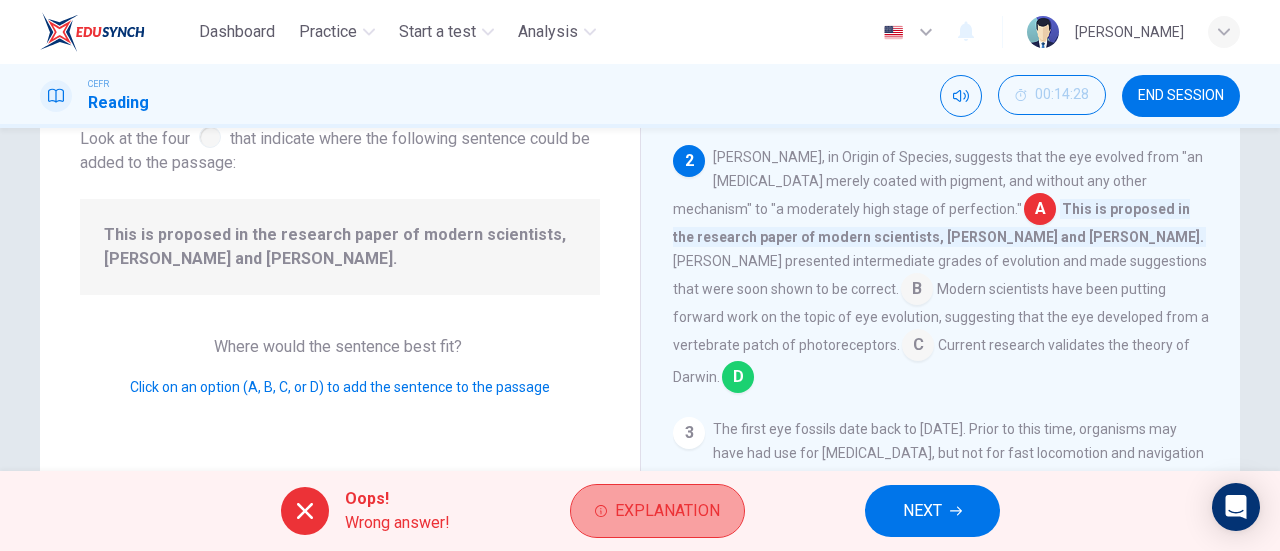 click on "Explanation" at bounding box center [667, 511] 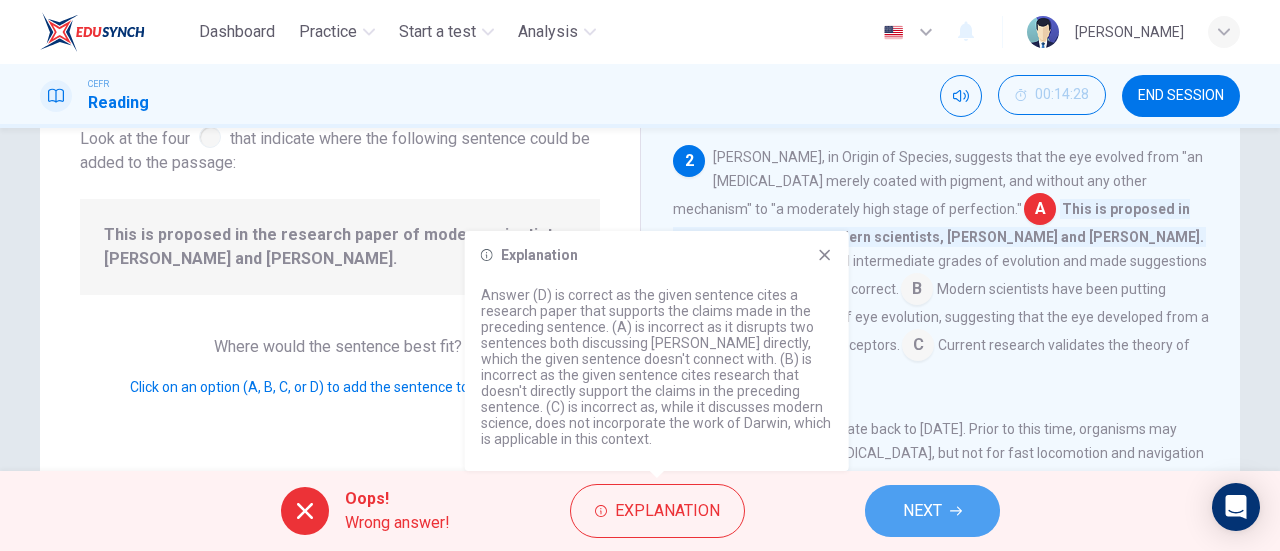 click on "NEXT" at bounding box center [932, 511] 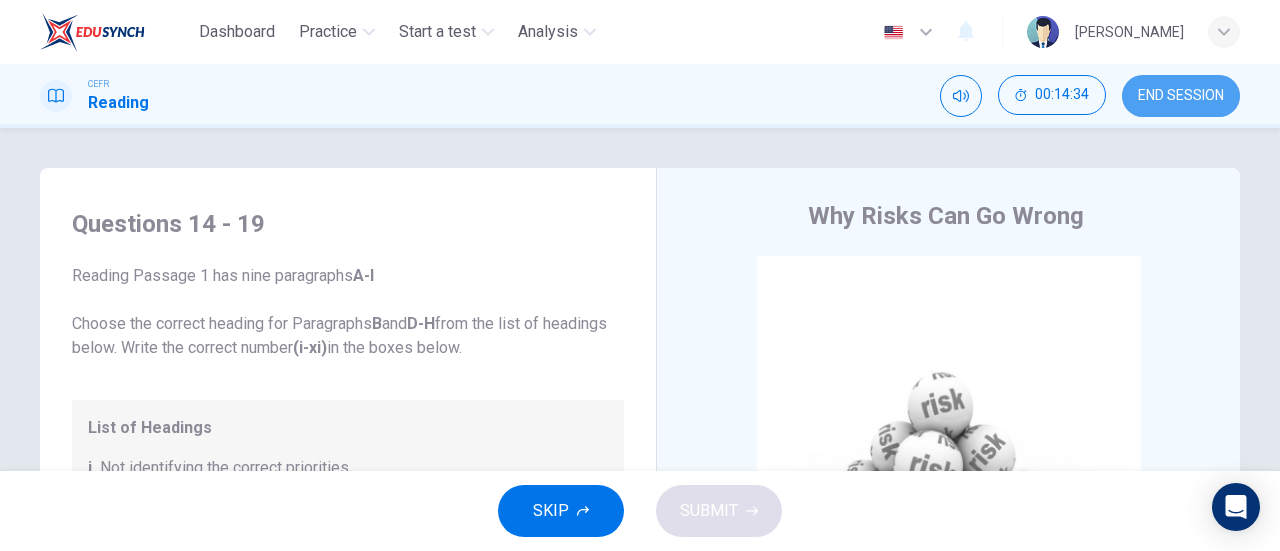 click on "END SESSION" at bounding box center (1181, 96) 